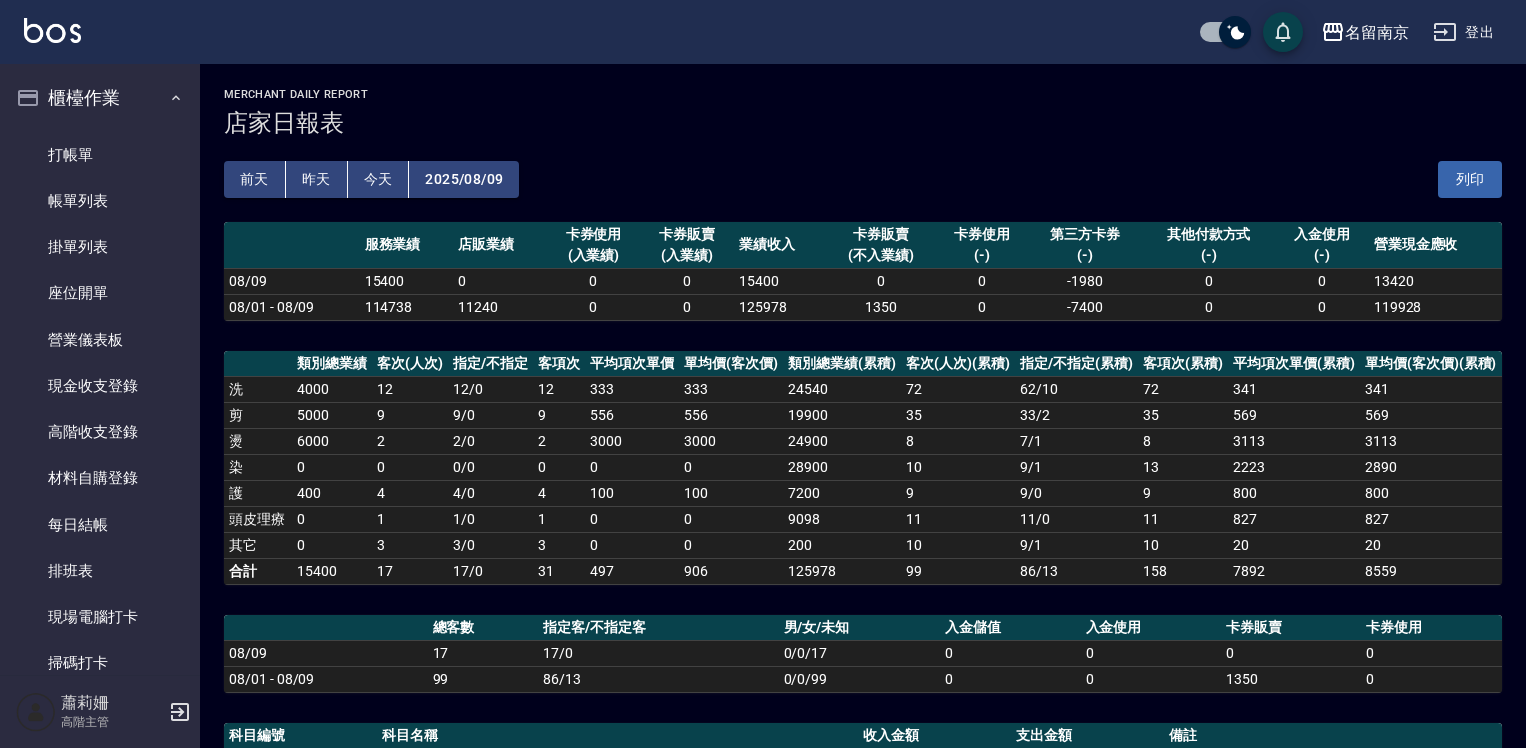 scroll, scrollTop: 0, scrollLeft: 0, axis: both 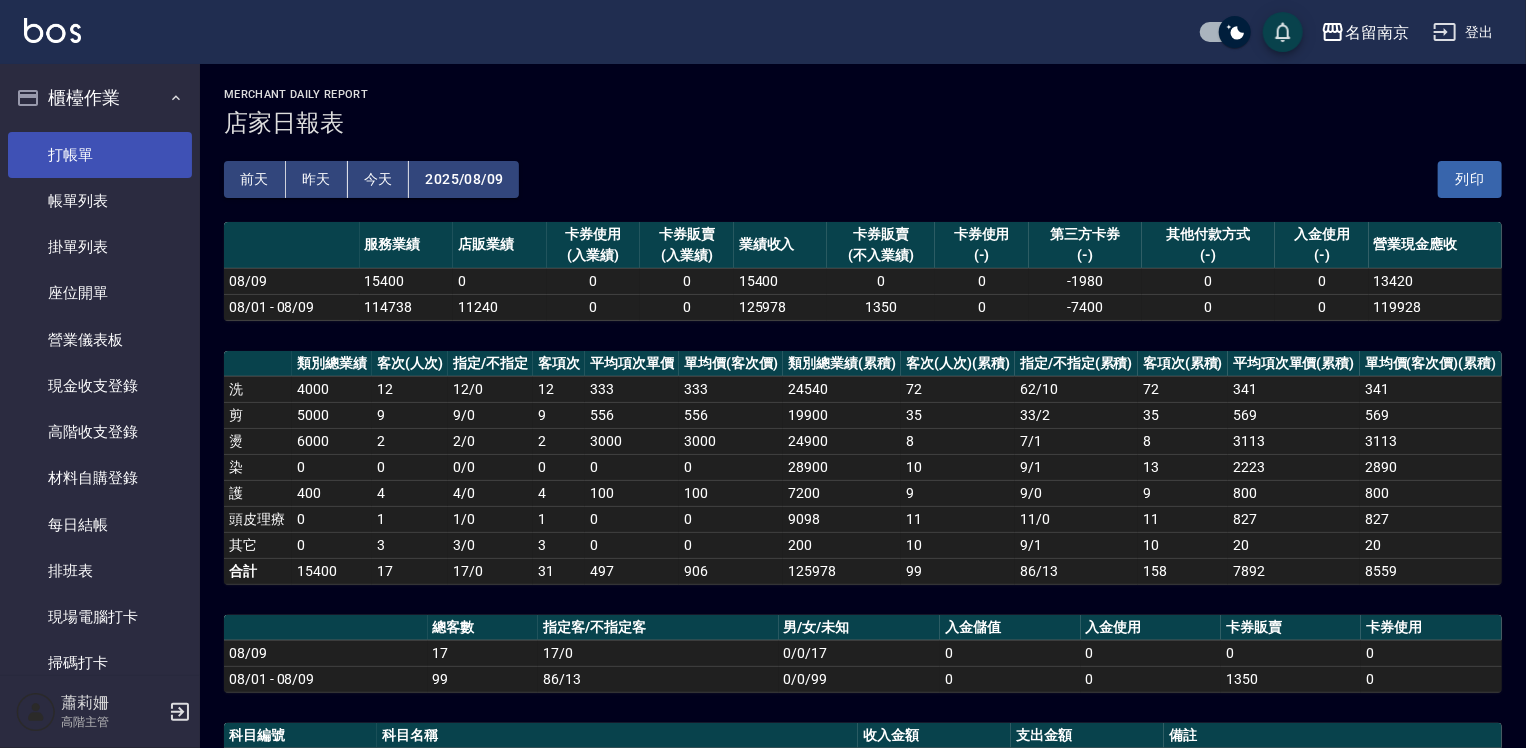 click on "打帳單" at bounding box center [100, 155] 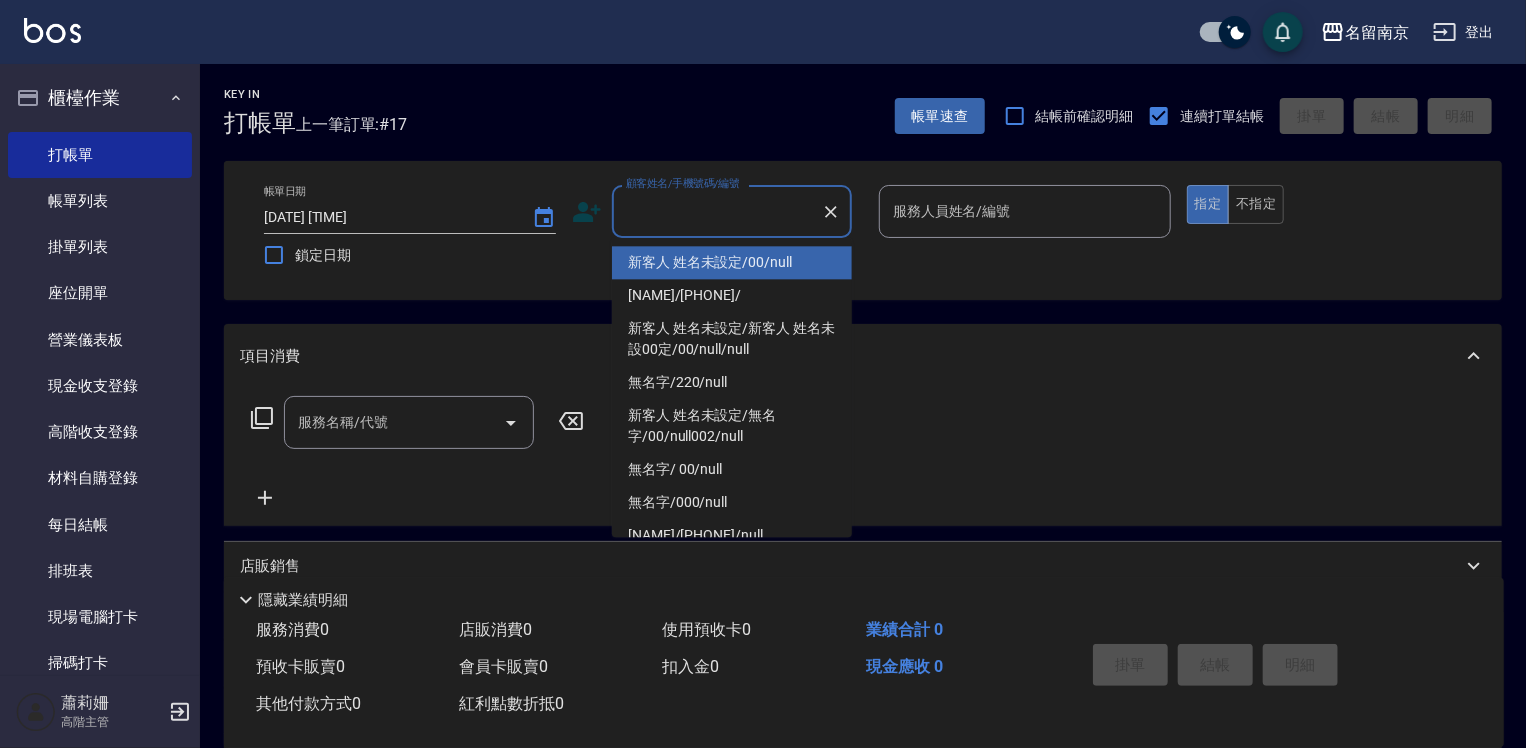click on "顧客姓名/手機號碼/編號" at bounding box center [717, 211] 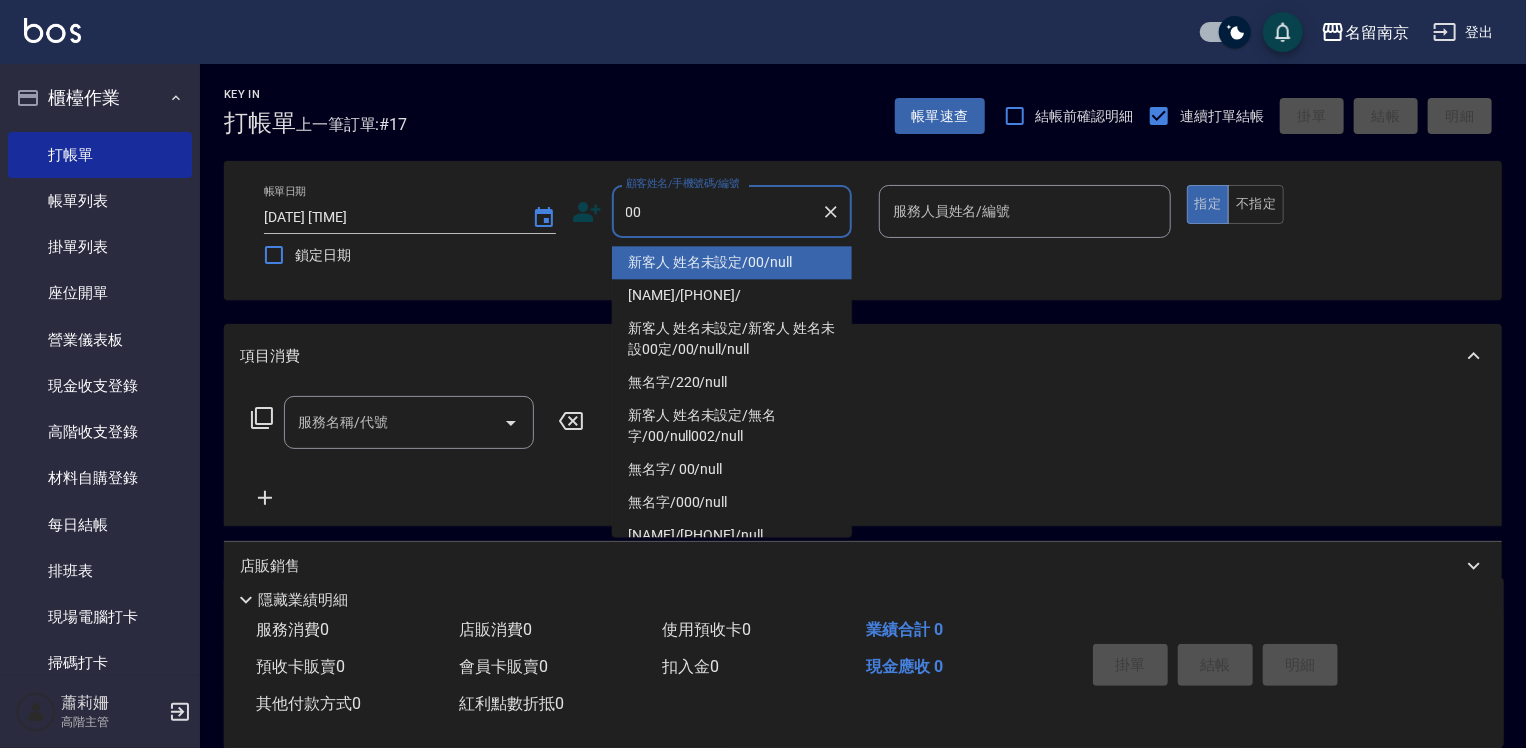 type on "新客人 姓名未設定/00/null" 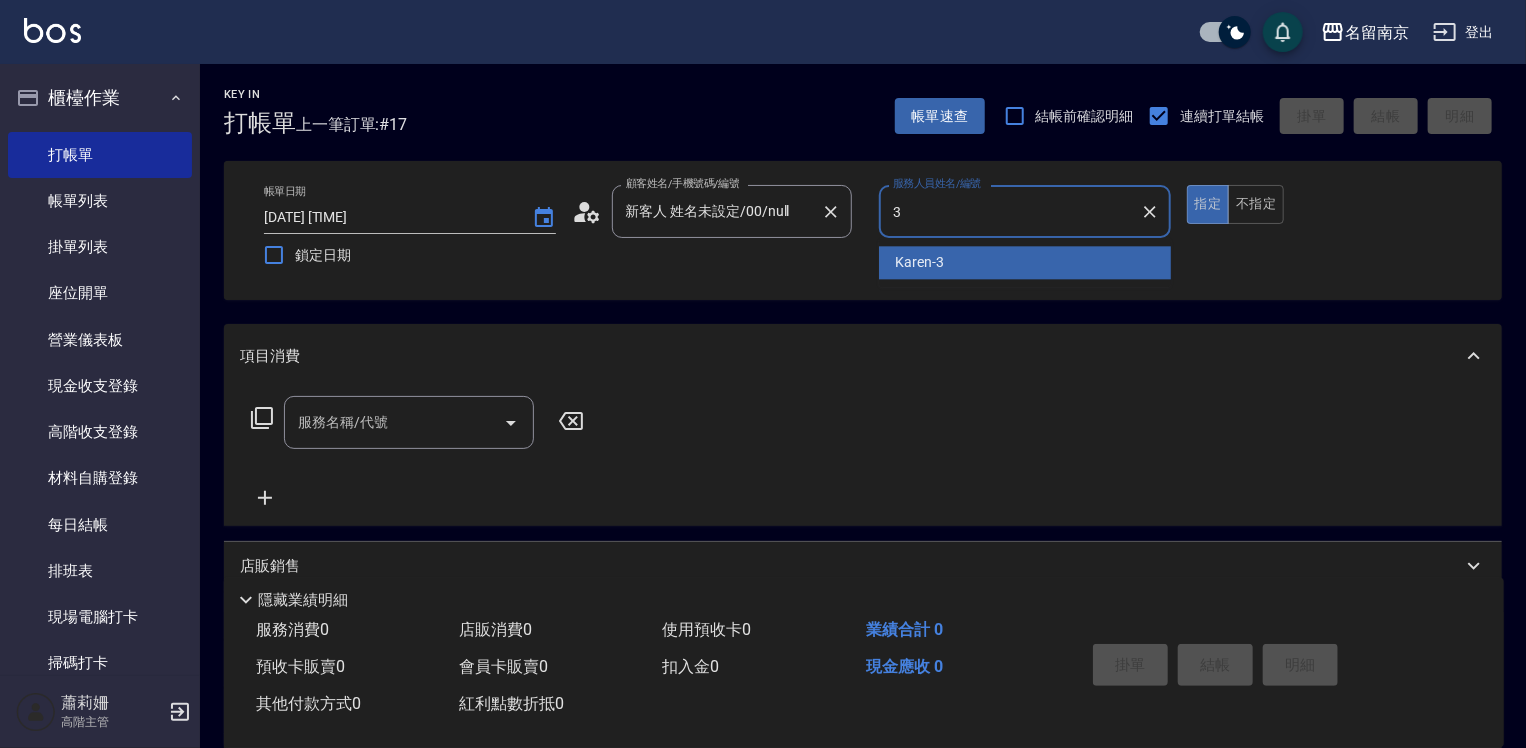 type on "Karen-3" 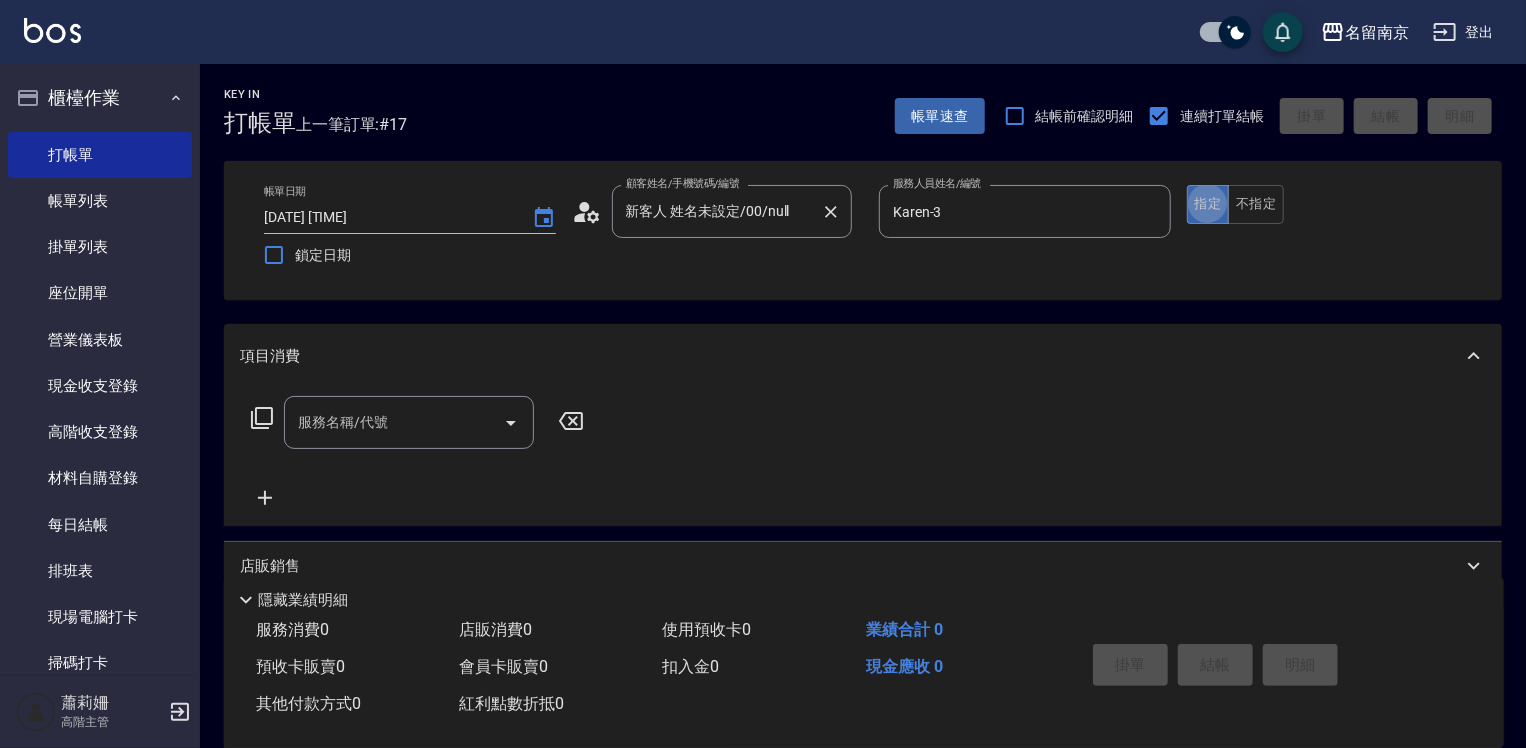 type on "true" 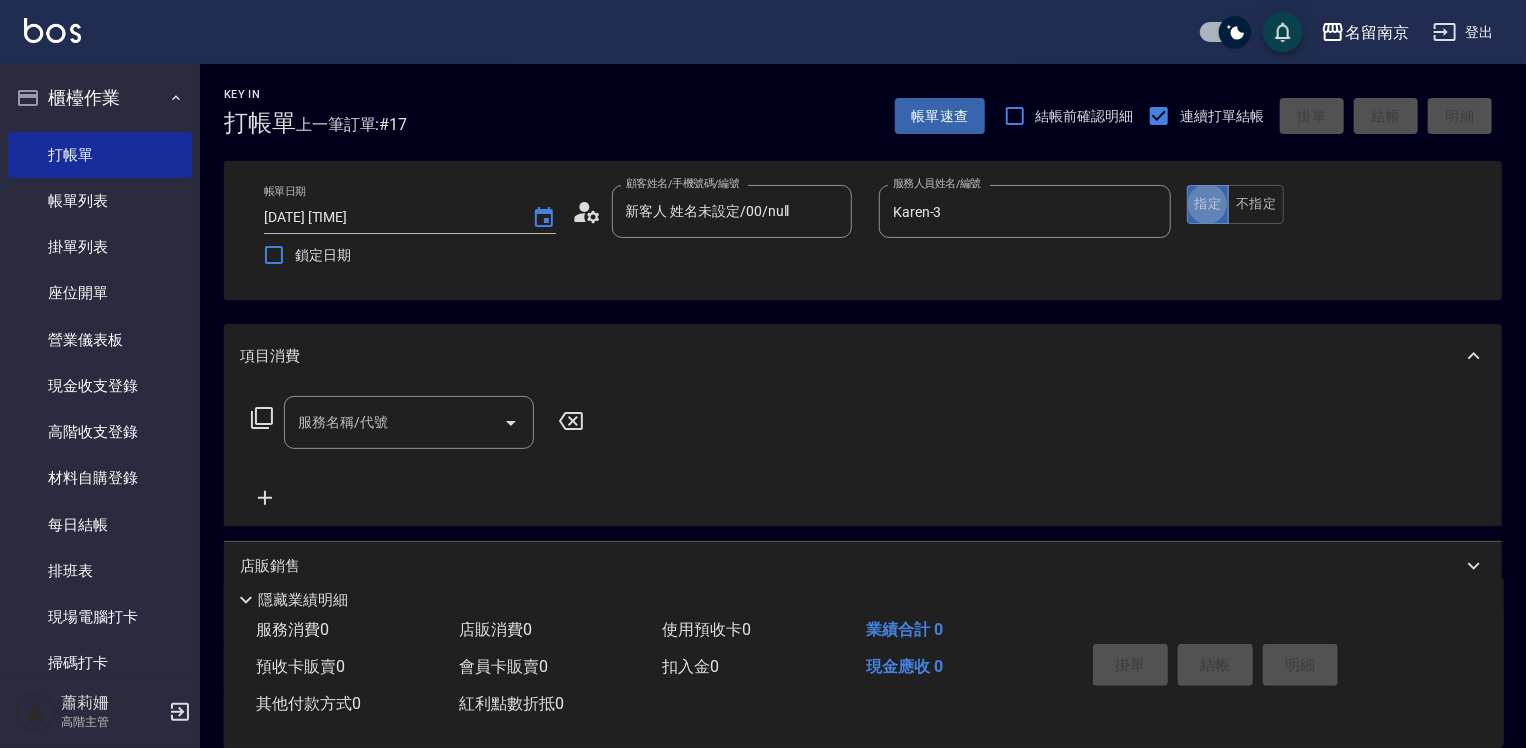 click on "服務名稱/代號 服務名稱/代號" at bounding box center (409, 422) 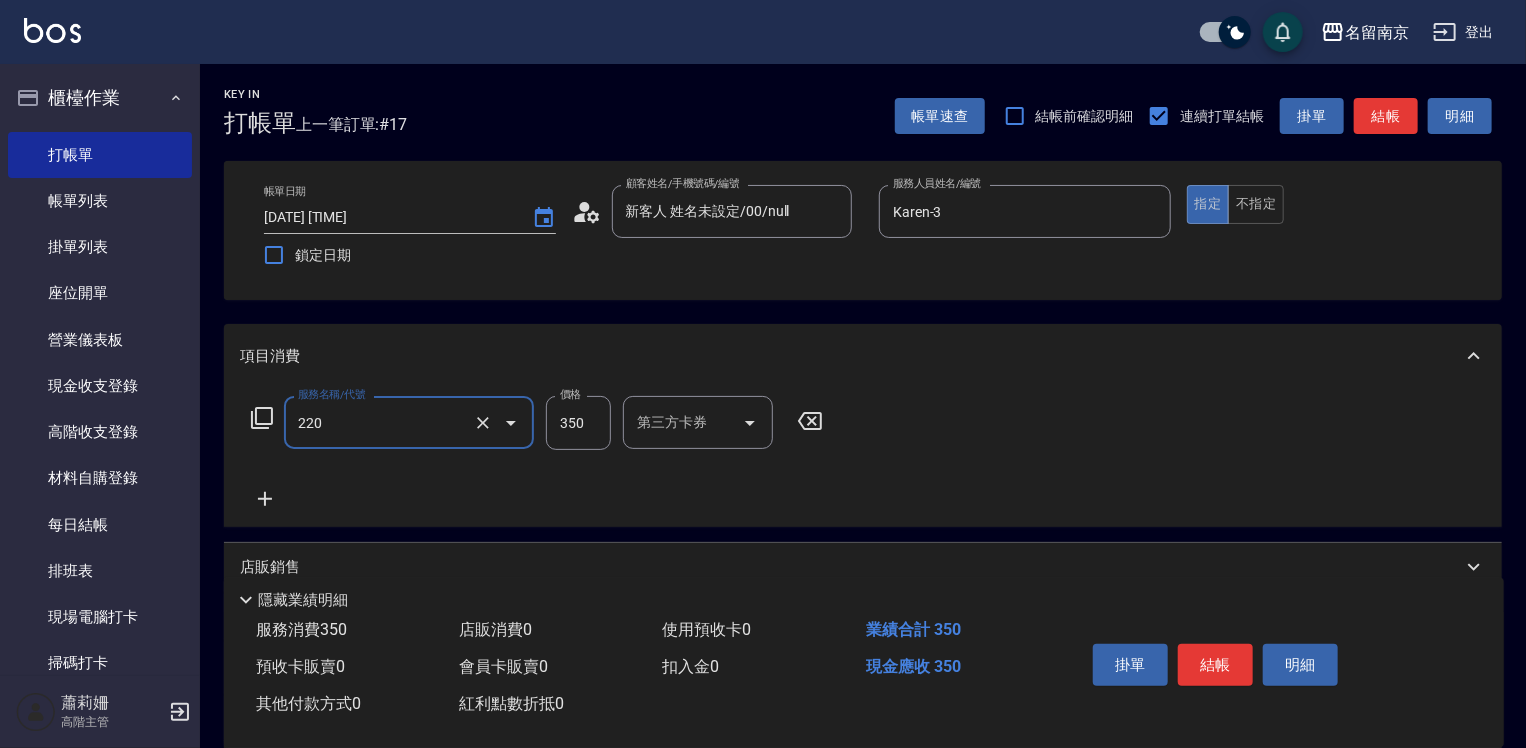 type on "洗髮(220)" 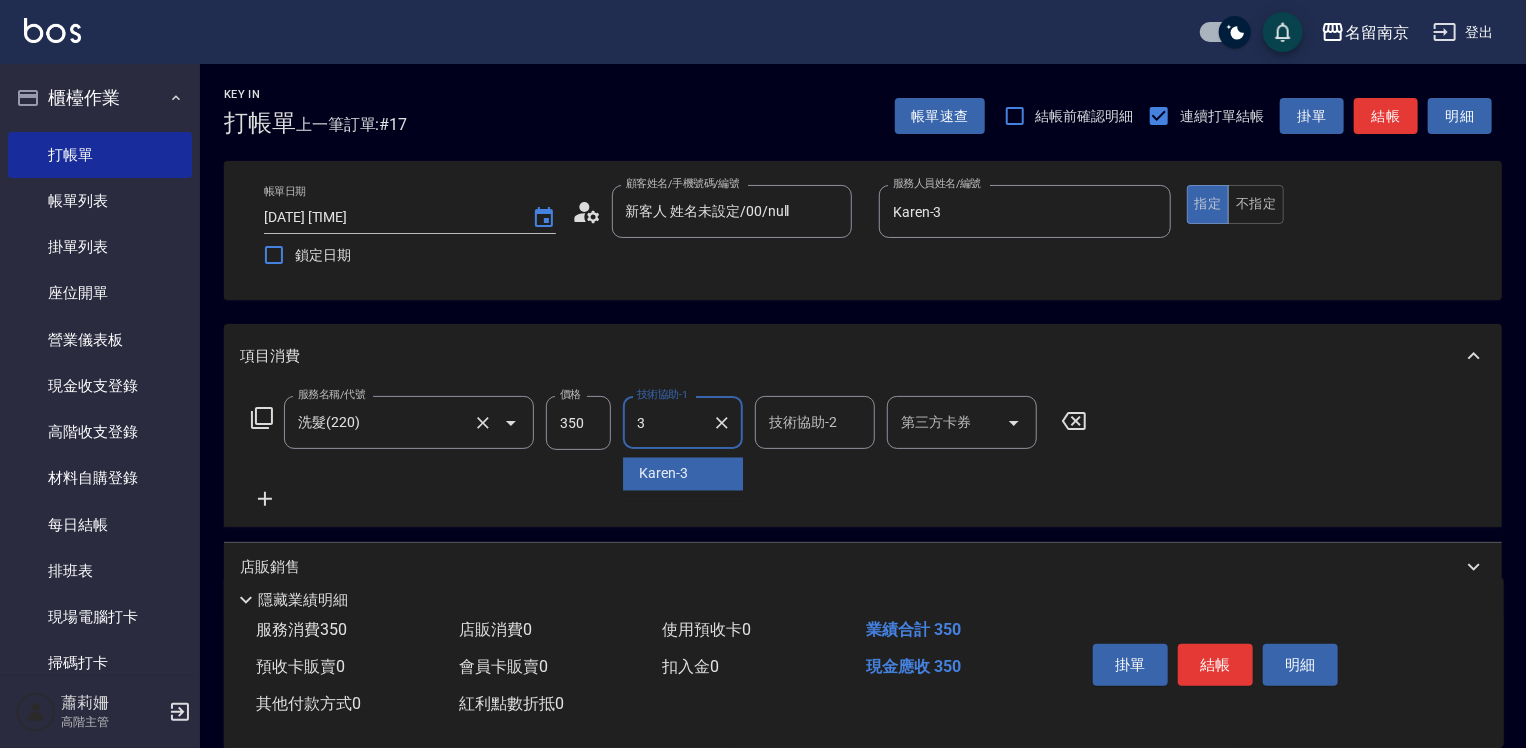 type on "Karen-3" 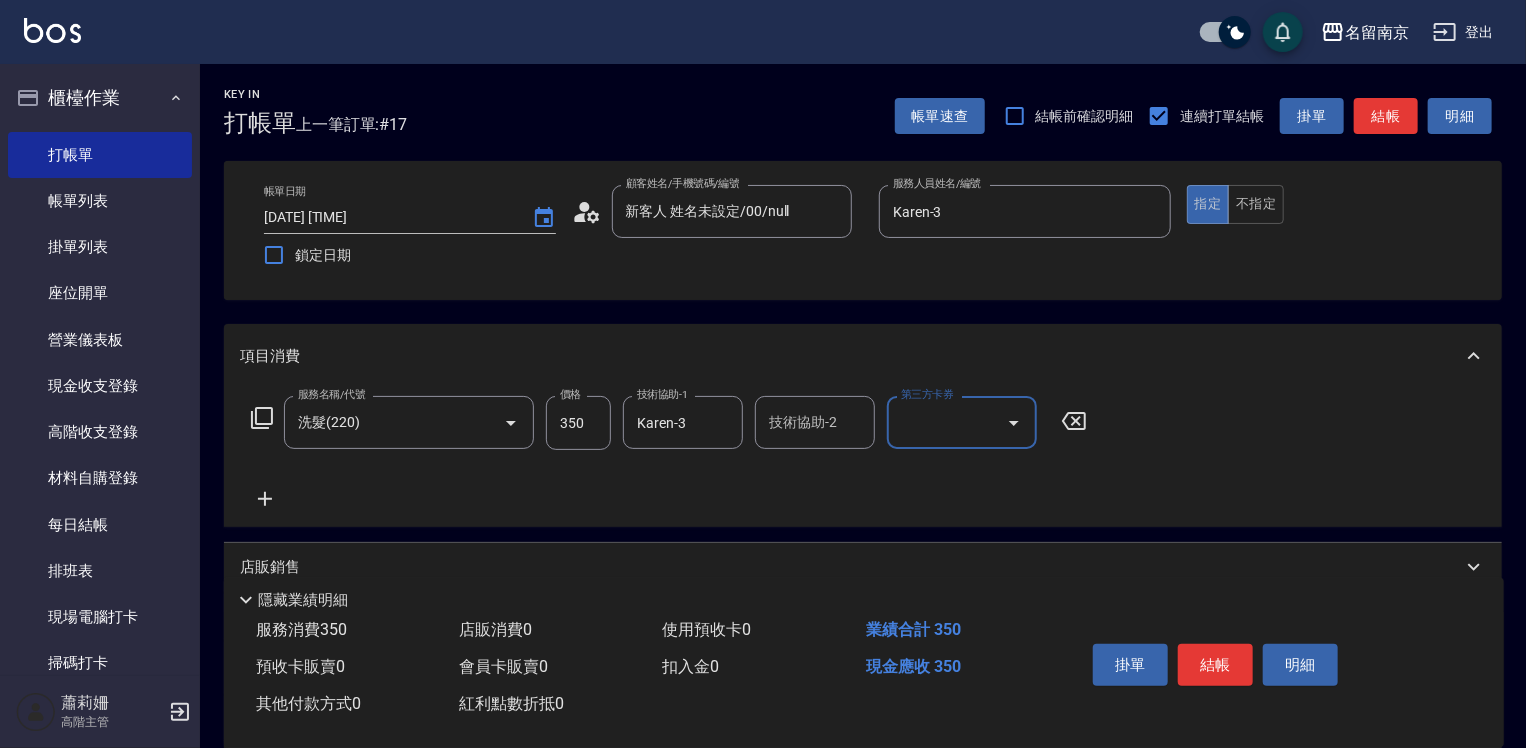 click 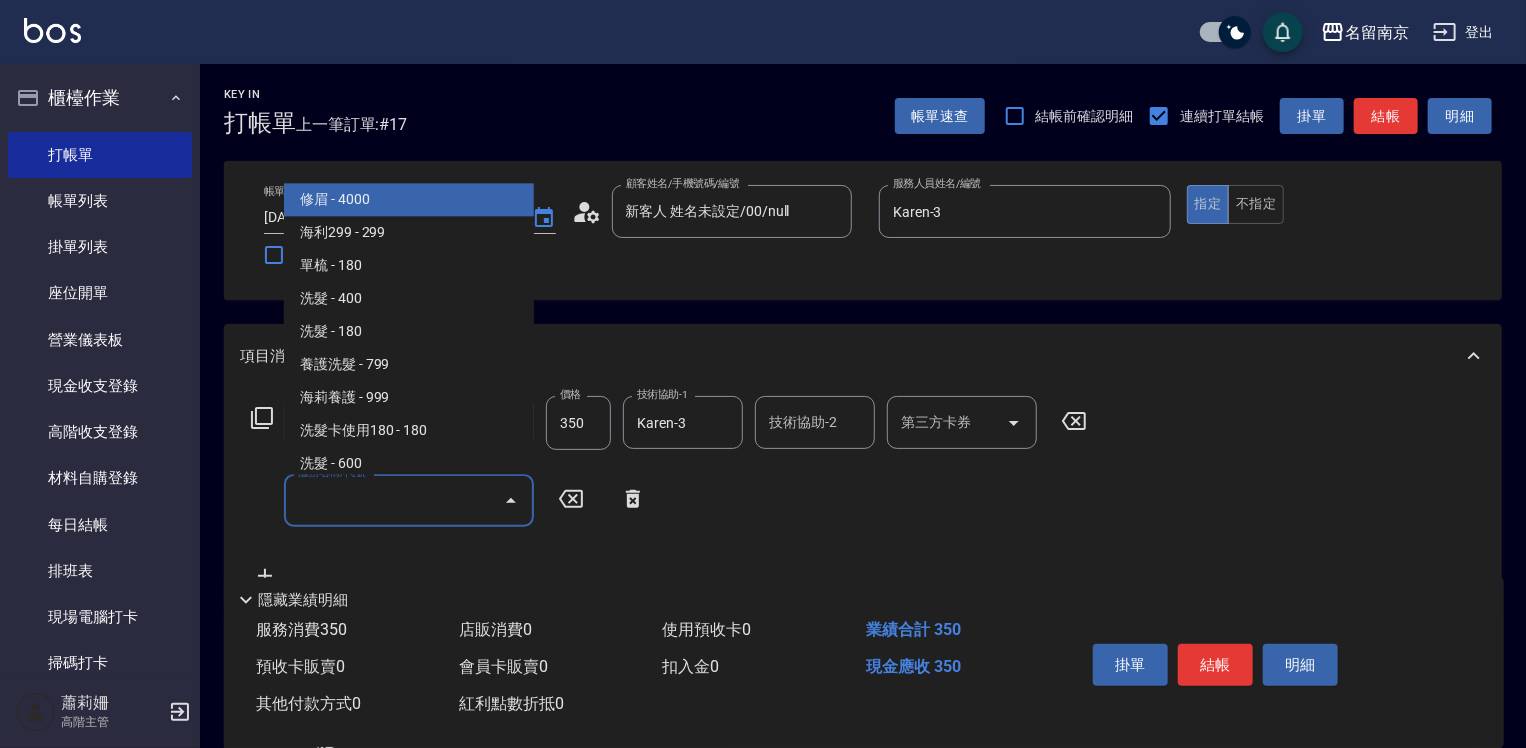 click on "服務名稱/代號" at bounding box center [394, 500] 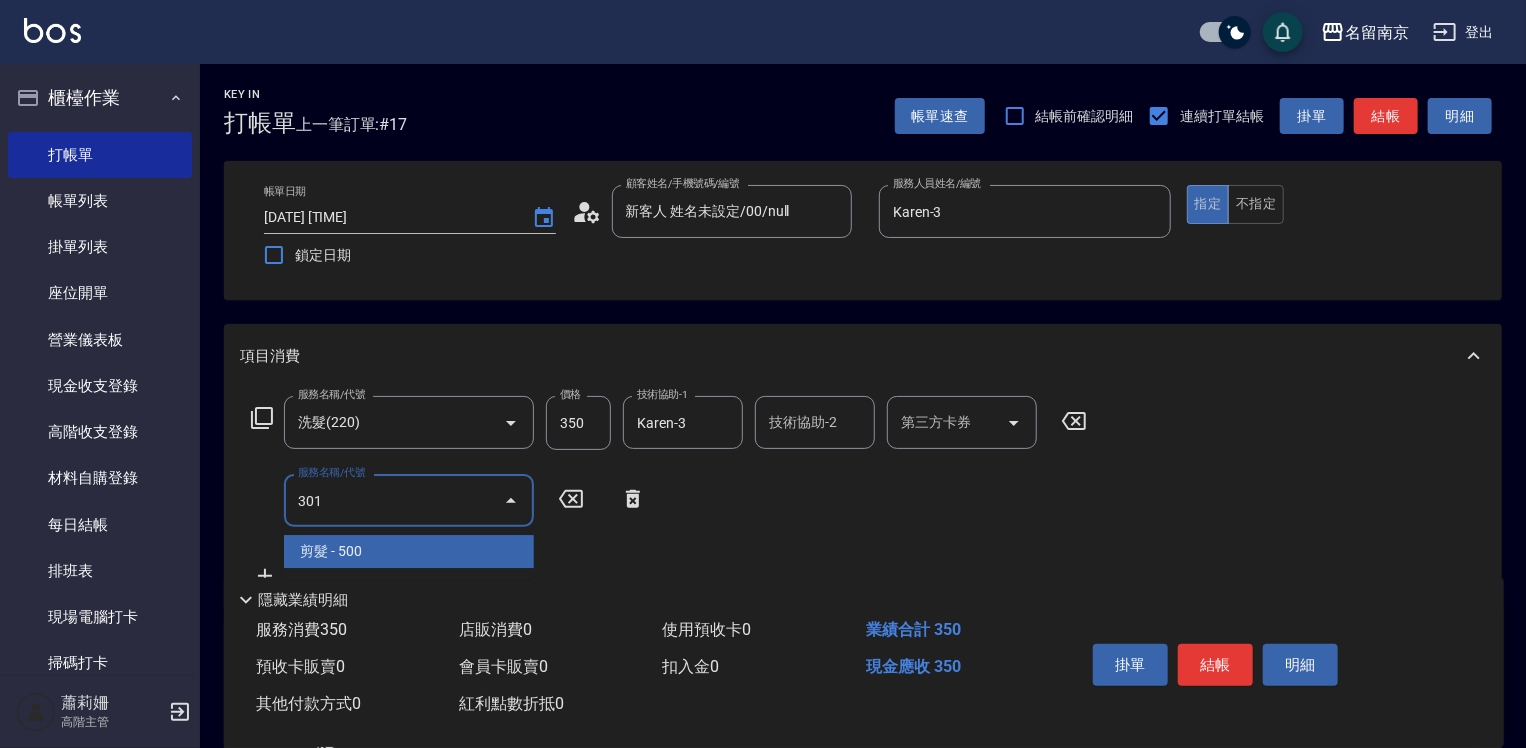 type on "剪髮(301)" 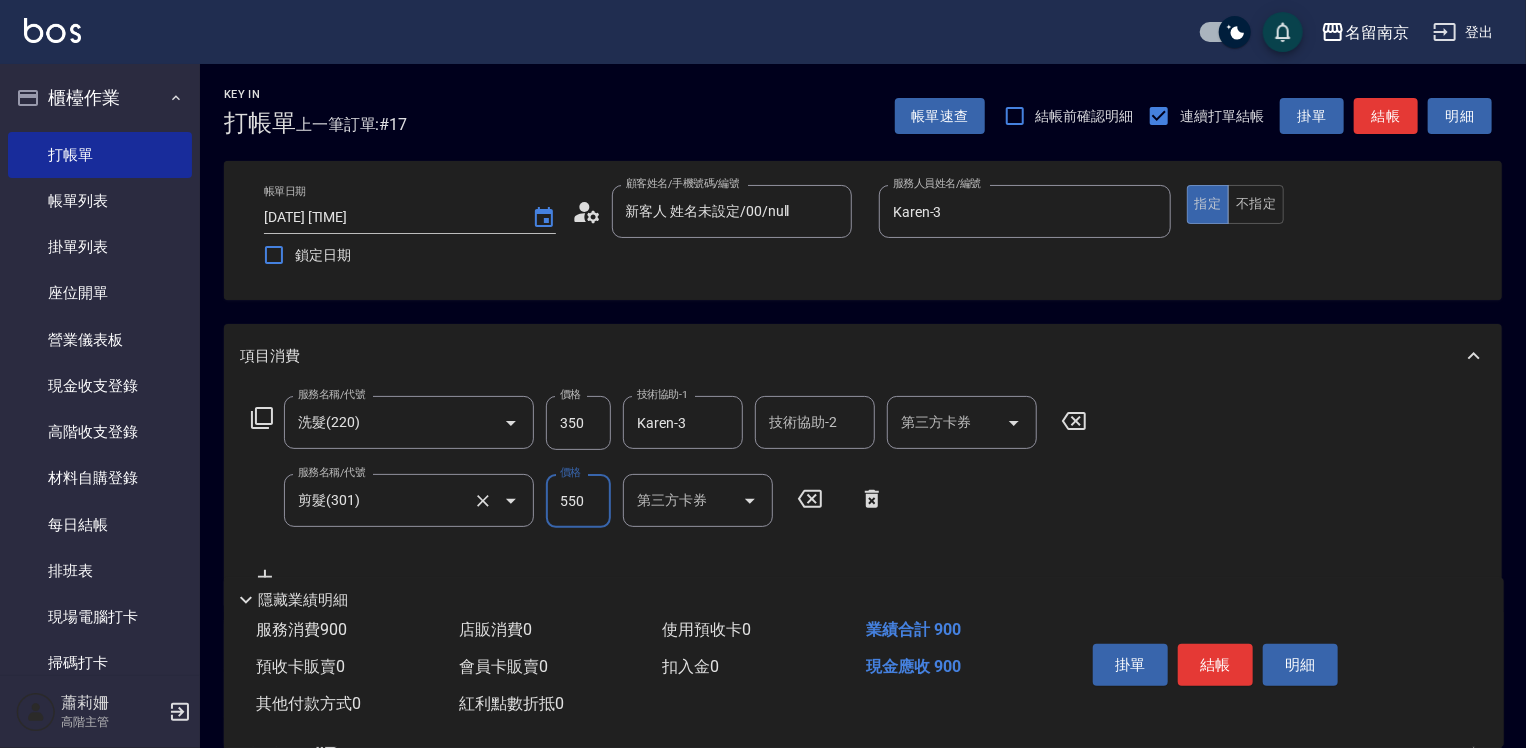 type on "550" 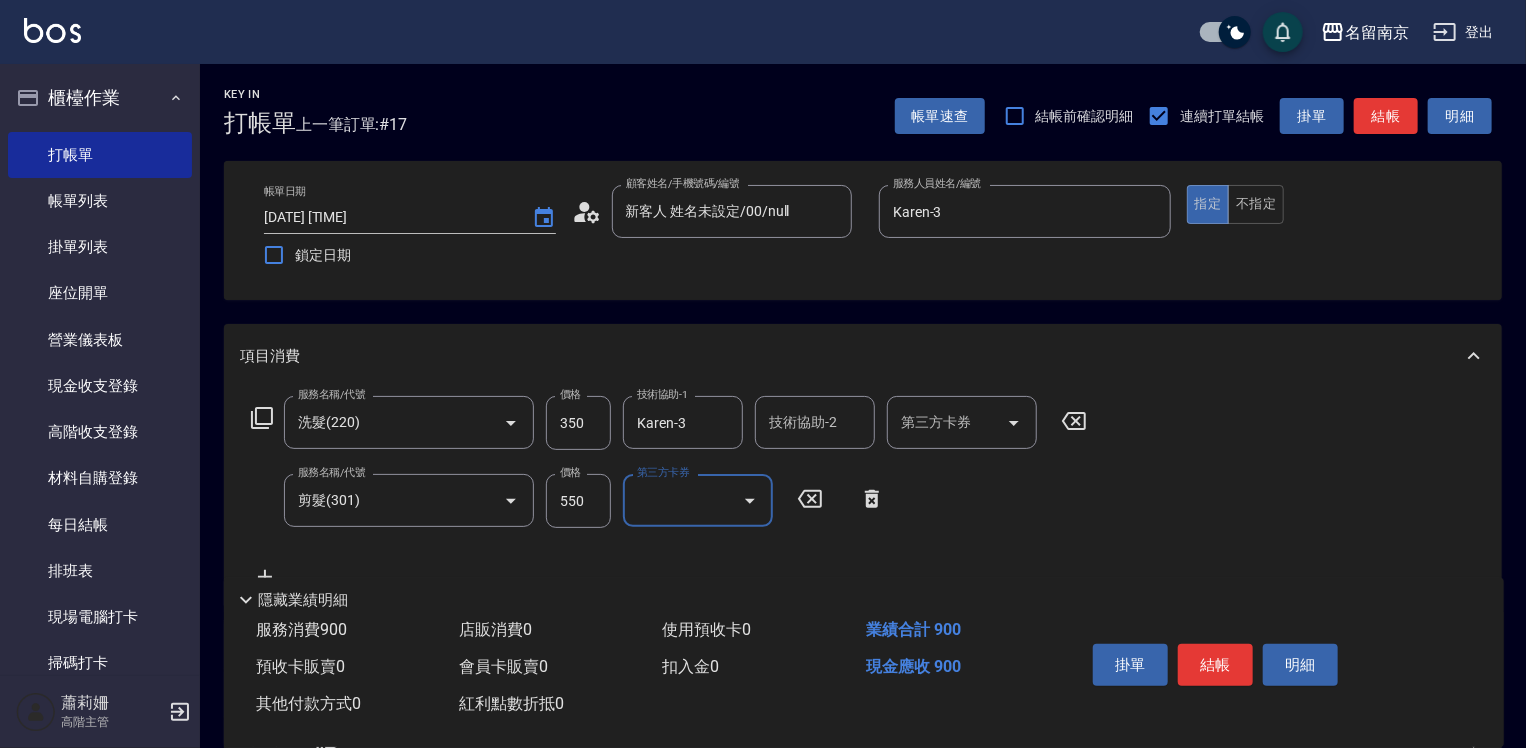 click 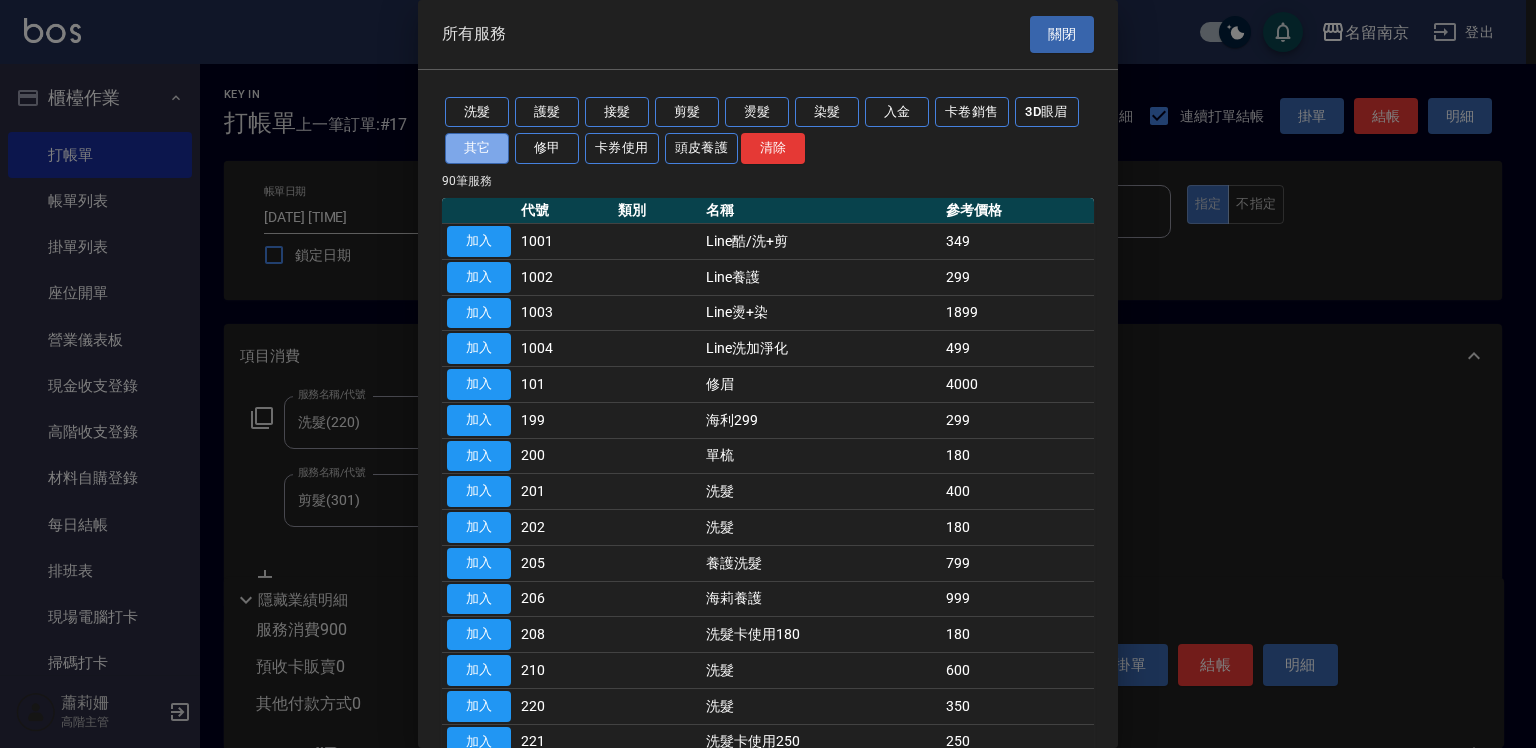 click on "其它" at bounding box center [477, 148] 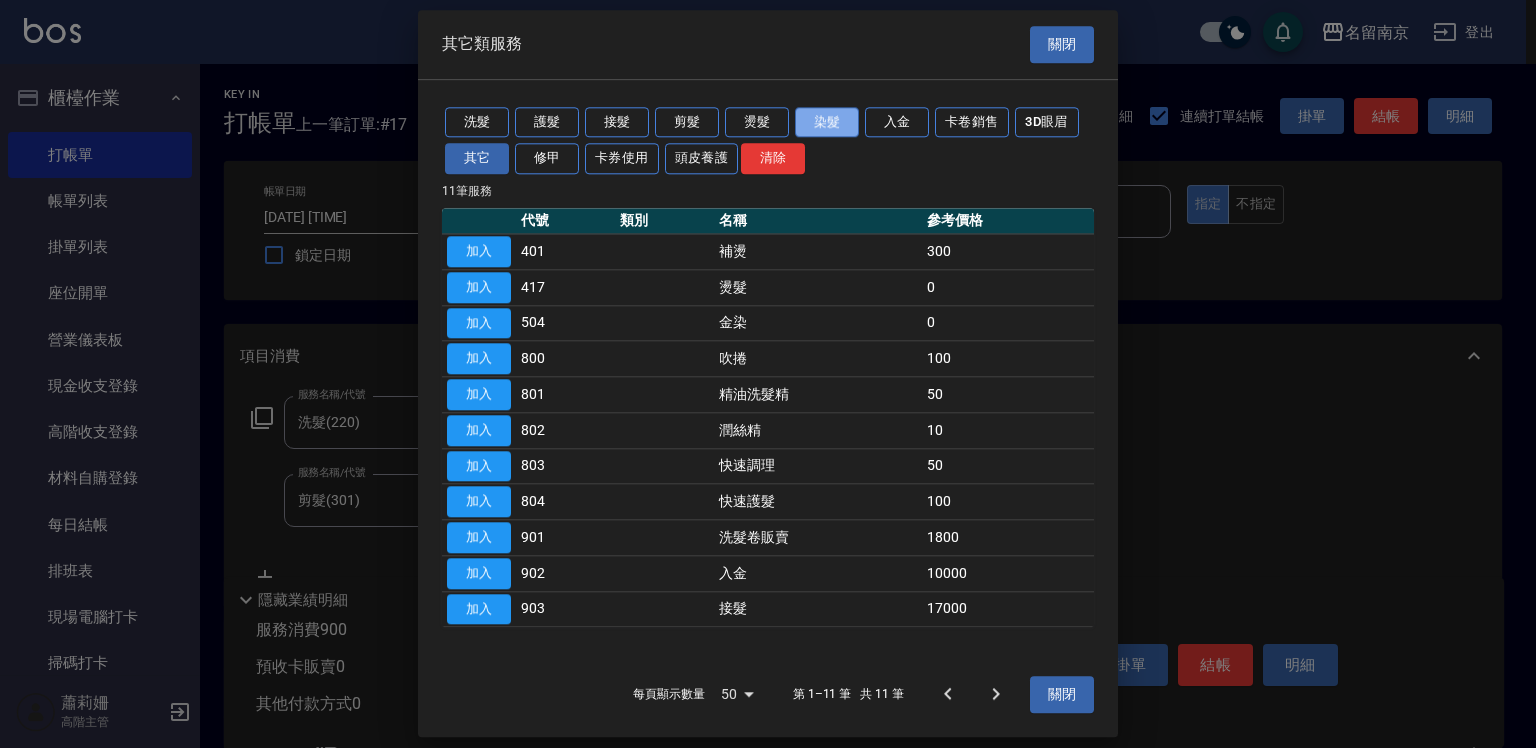 click on "染髮" at bounding box center (827, 122) 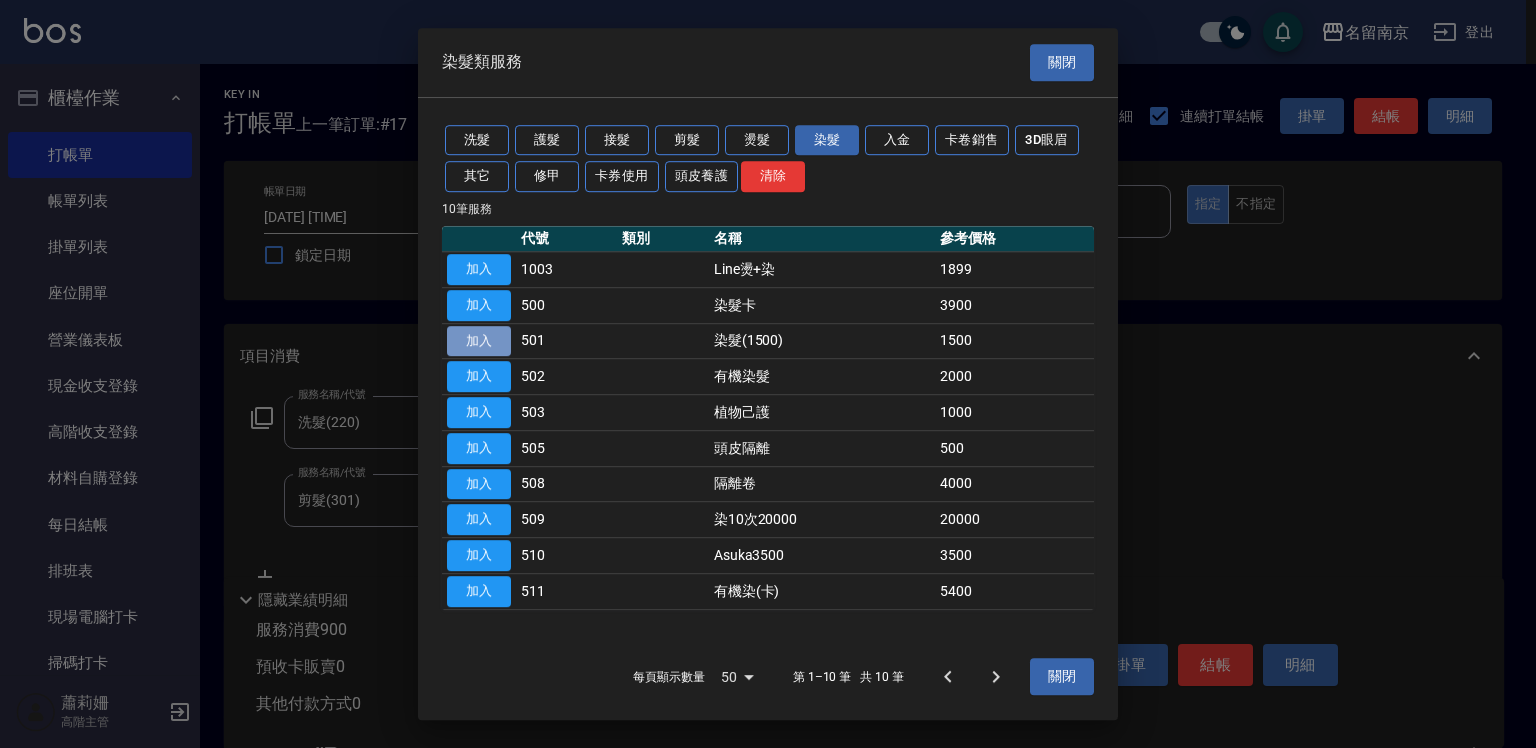click on "加入" at bounding box center (479, 341) 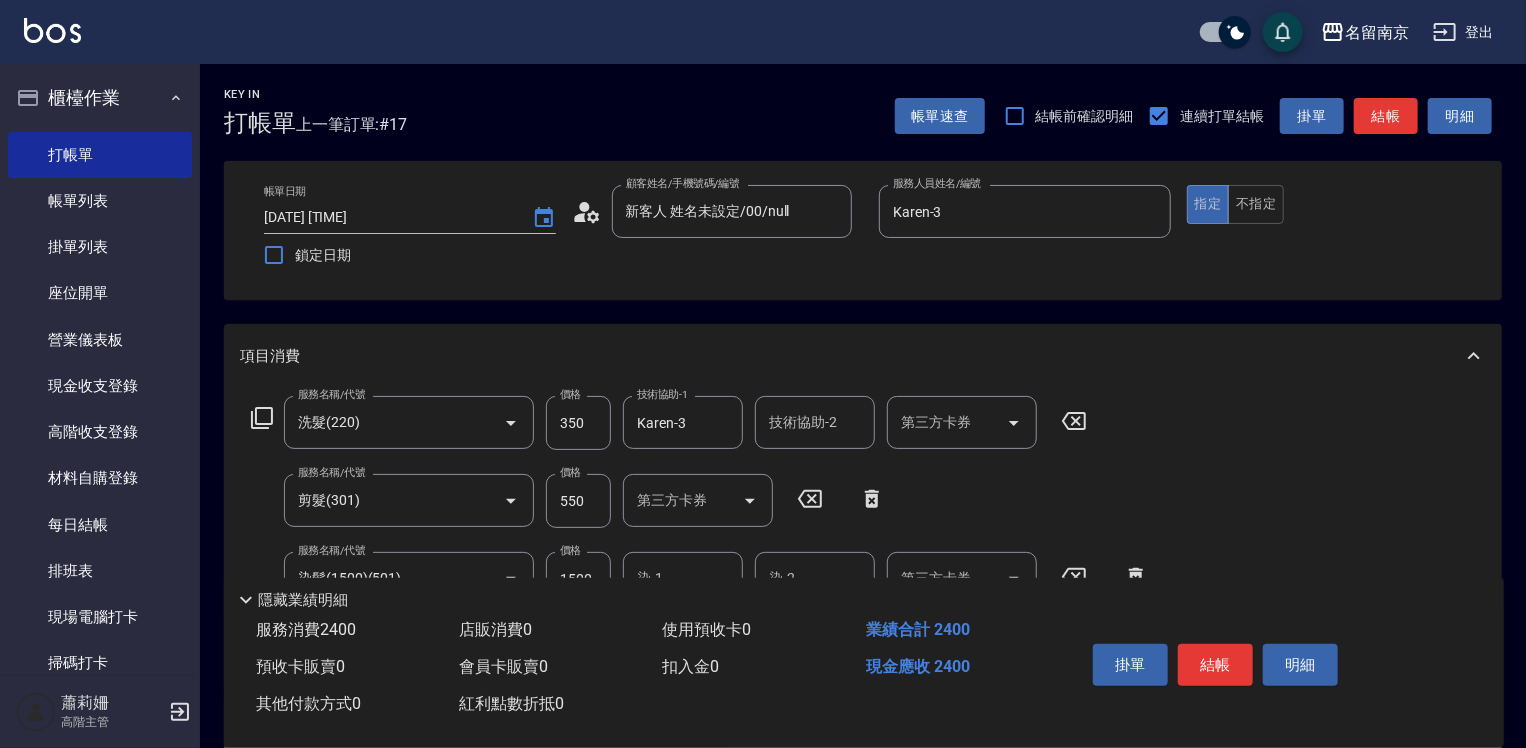 scroll, scrollTop: 100, scrollLeft: 0, axis: vertical 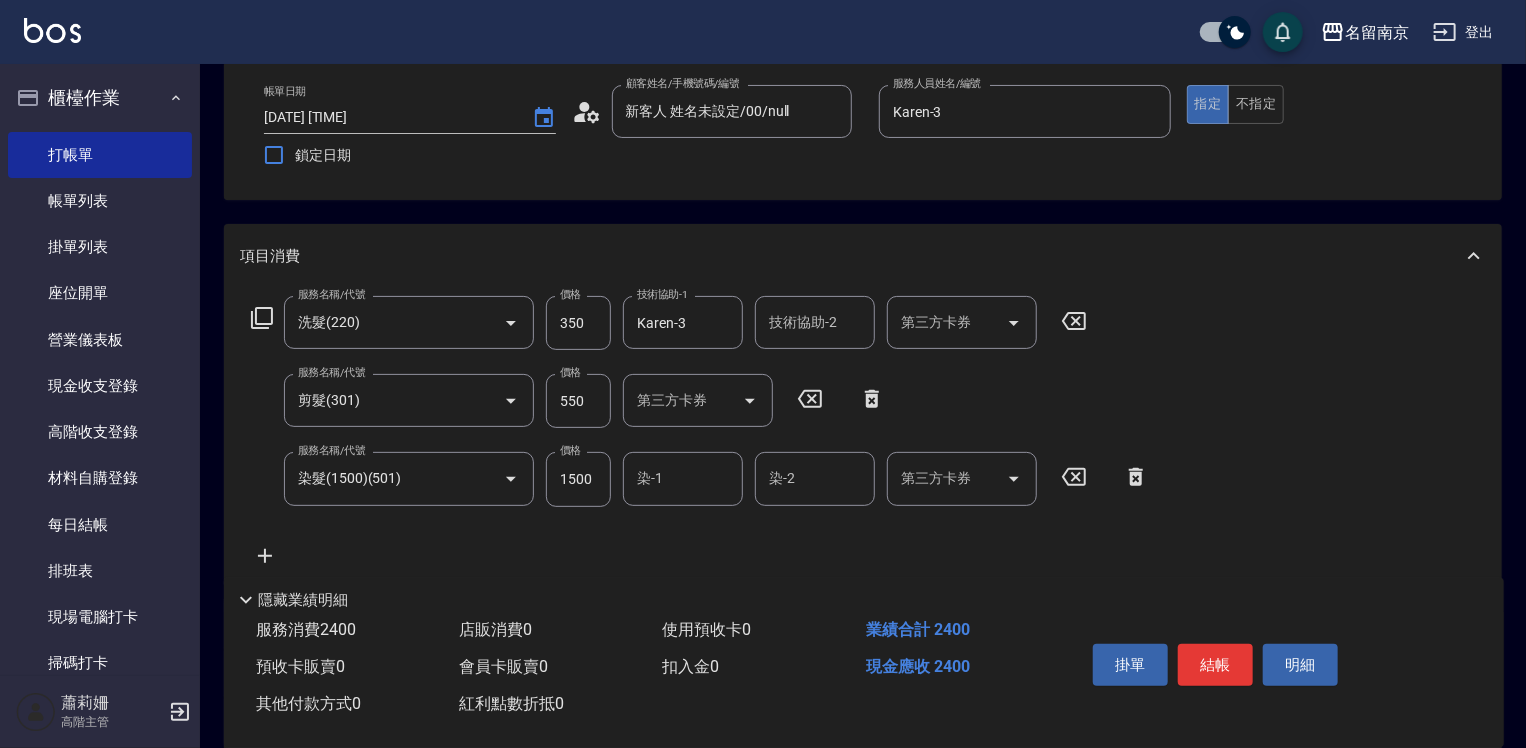 click on "1500" at bounding box center [578, 479] 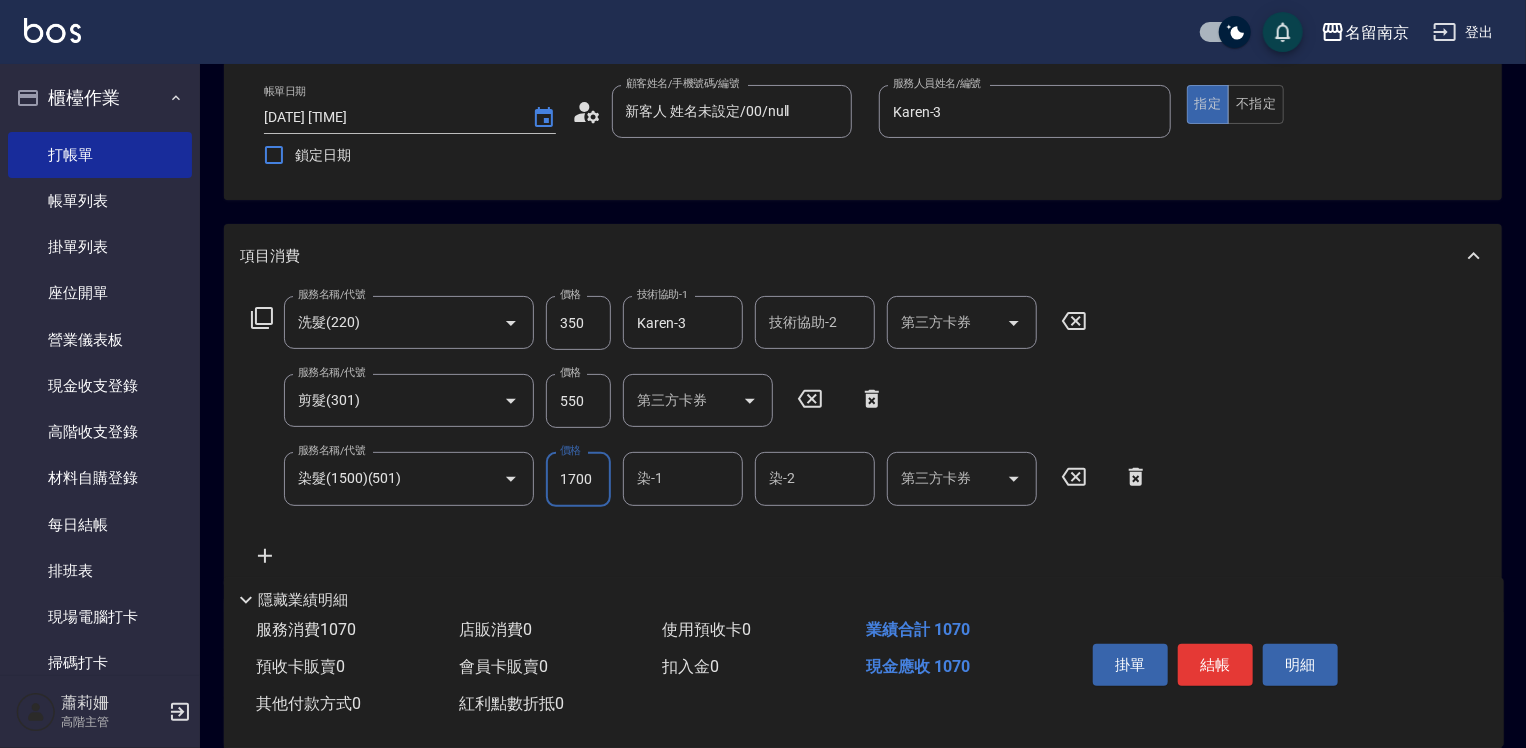 type on "1700" 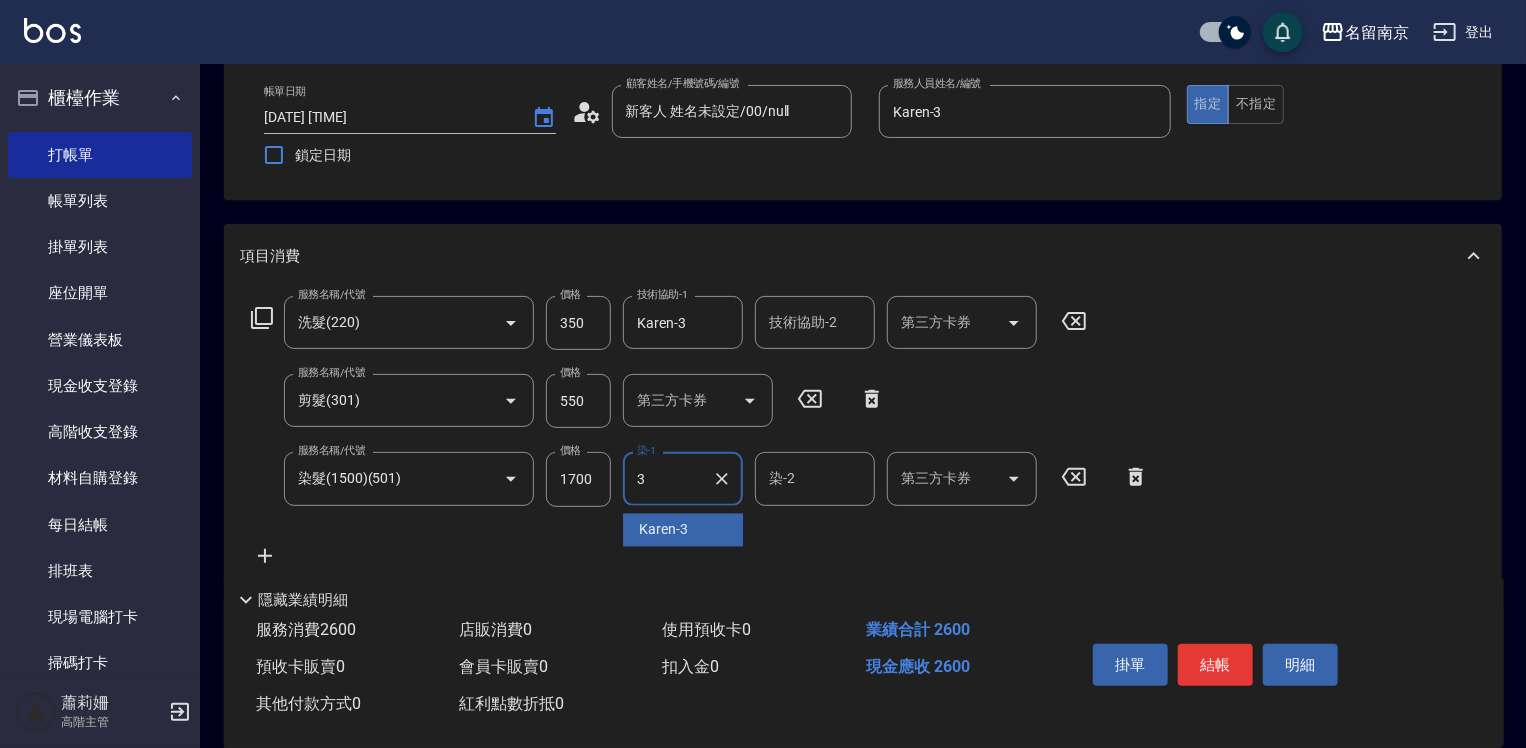 type on "Karen-3" 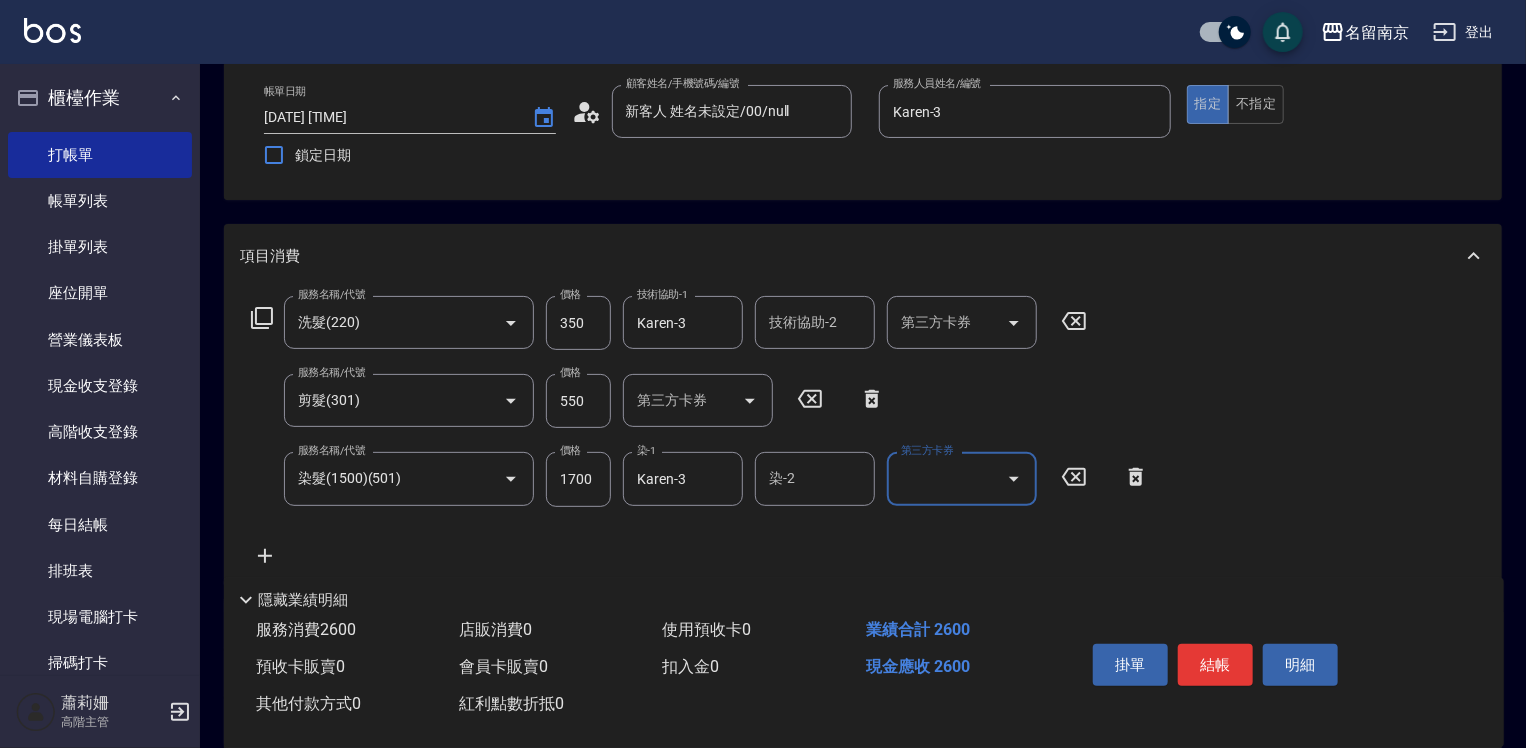 scroll, scrollTop: 300, scrollLeft: 0, axis: vertical 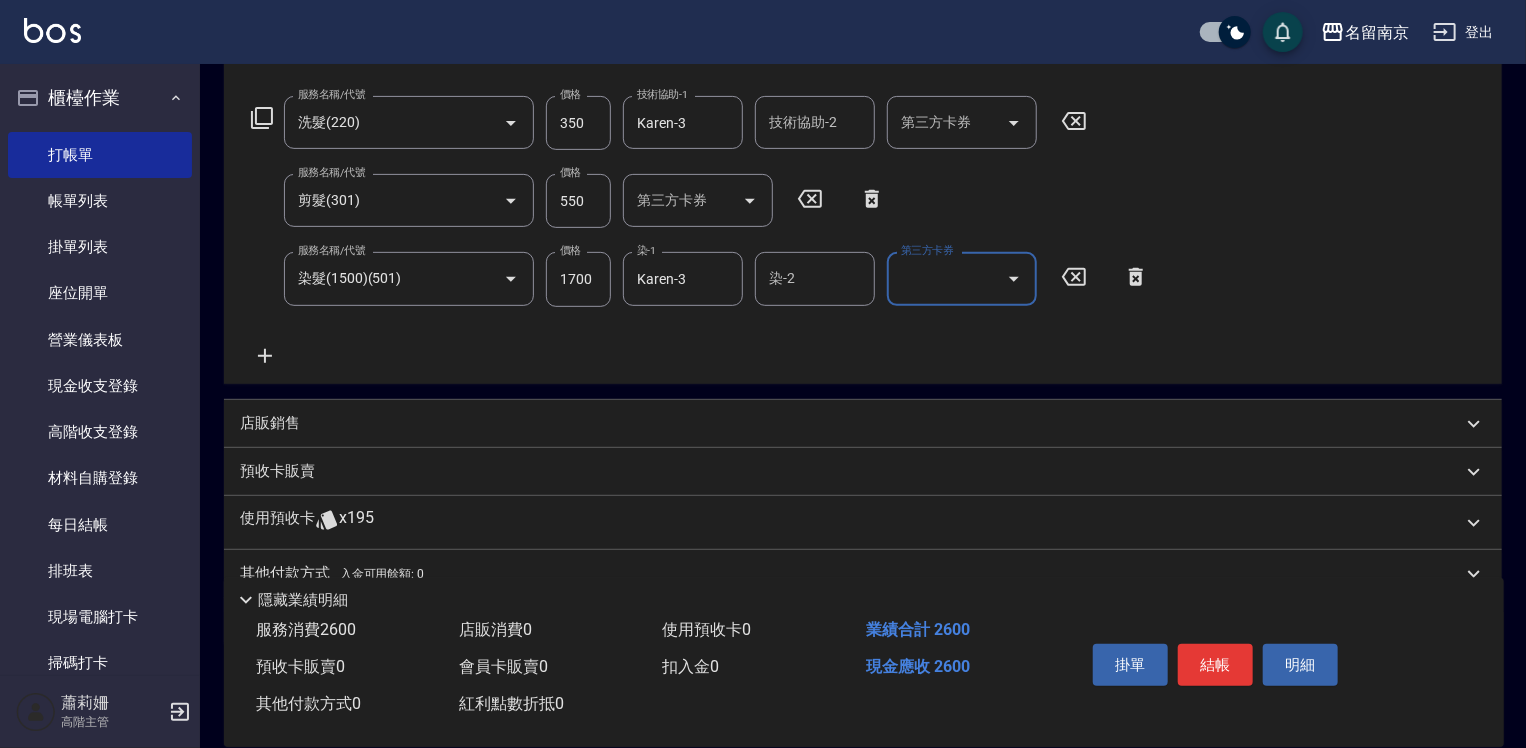 click 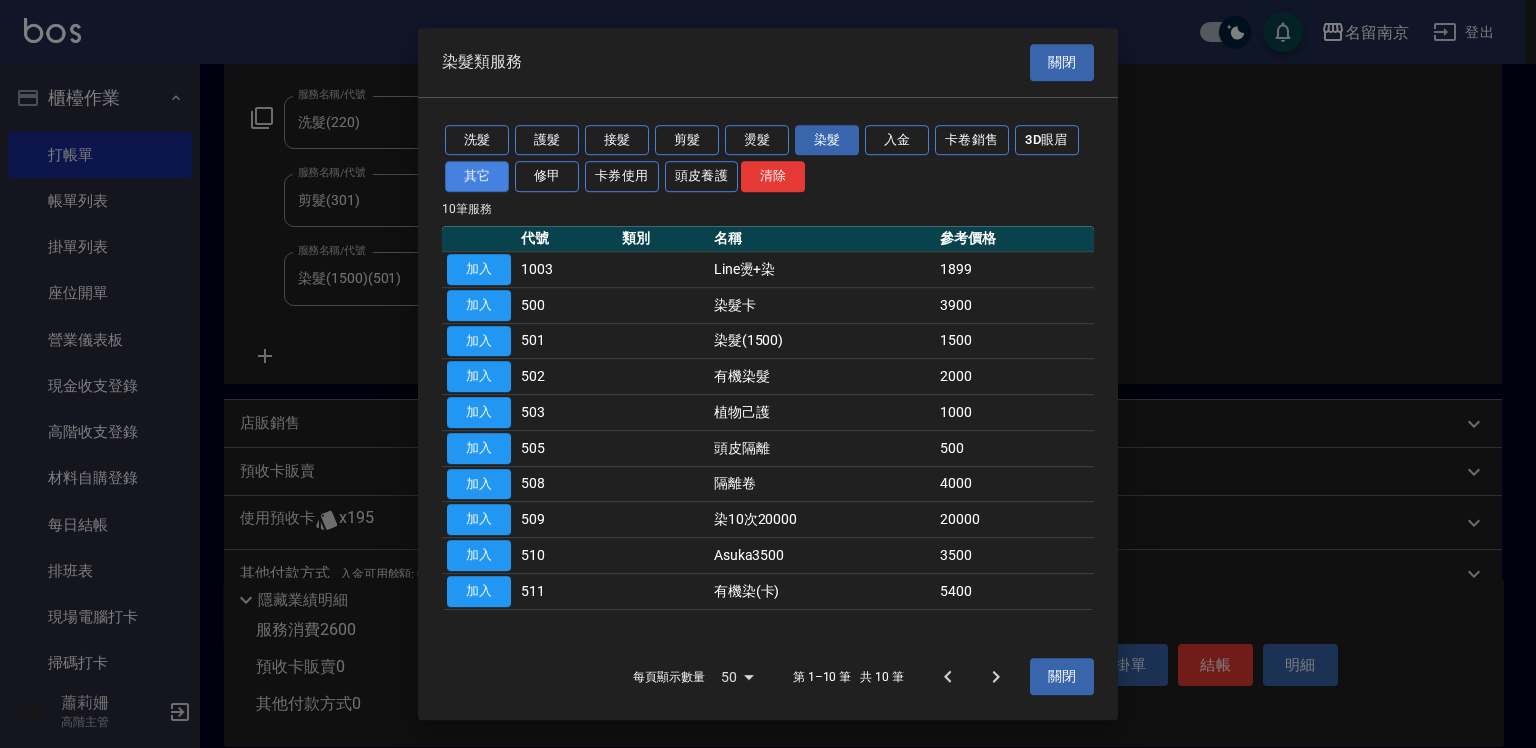 click on "其它" at bounding box center (477, 176) 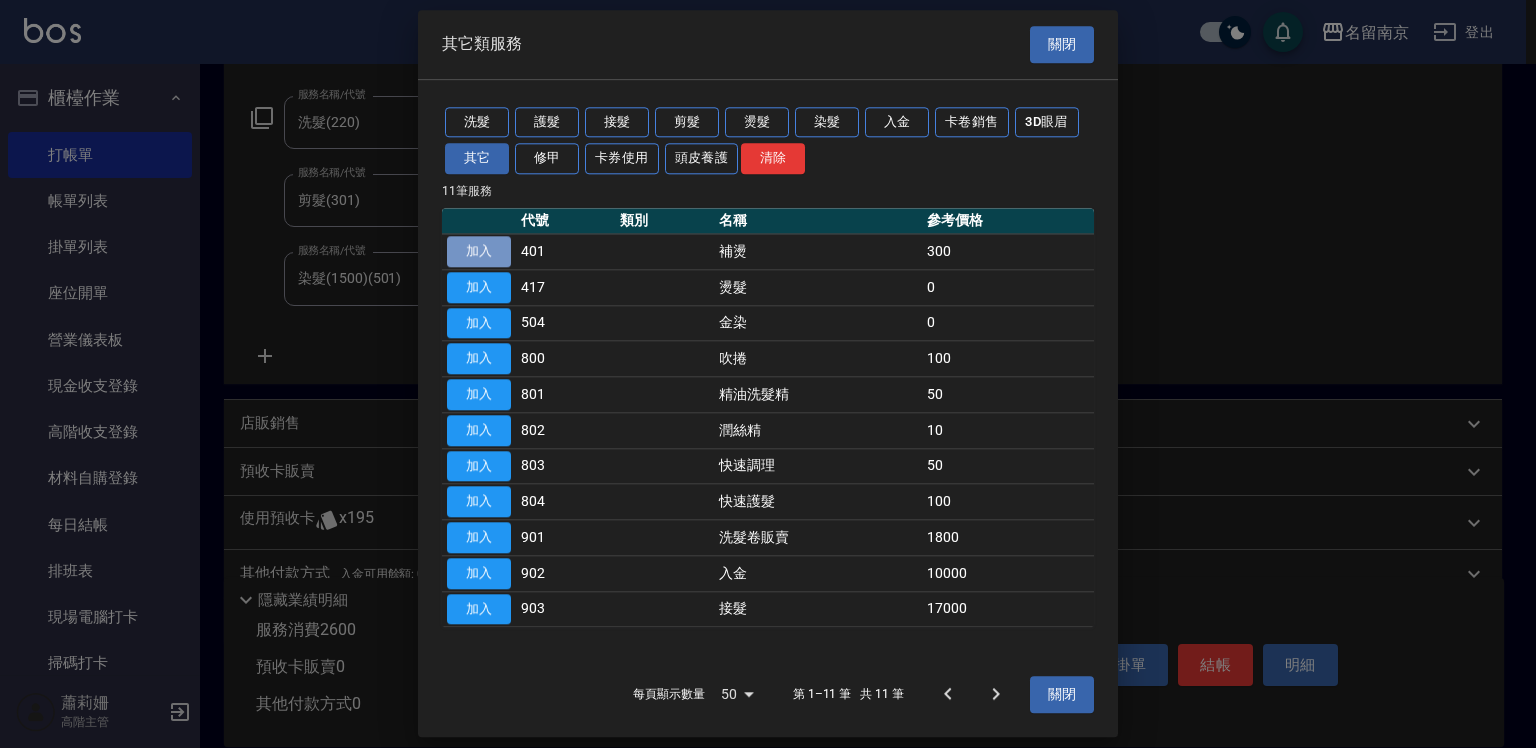click on "加入" at bounding box center (479, 251) 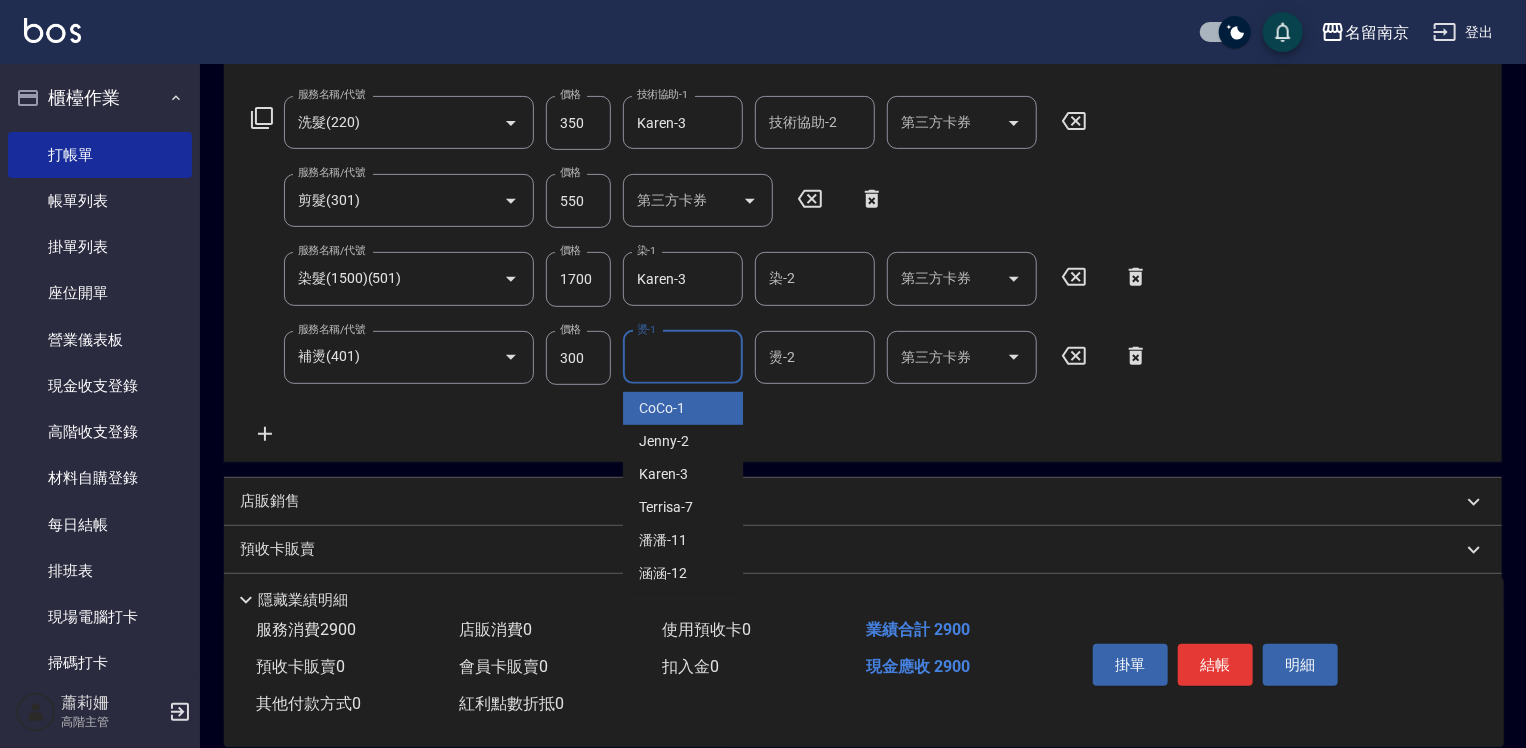 click on "燙-1" at bounding box center (683, 357) 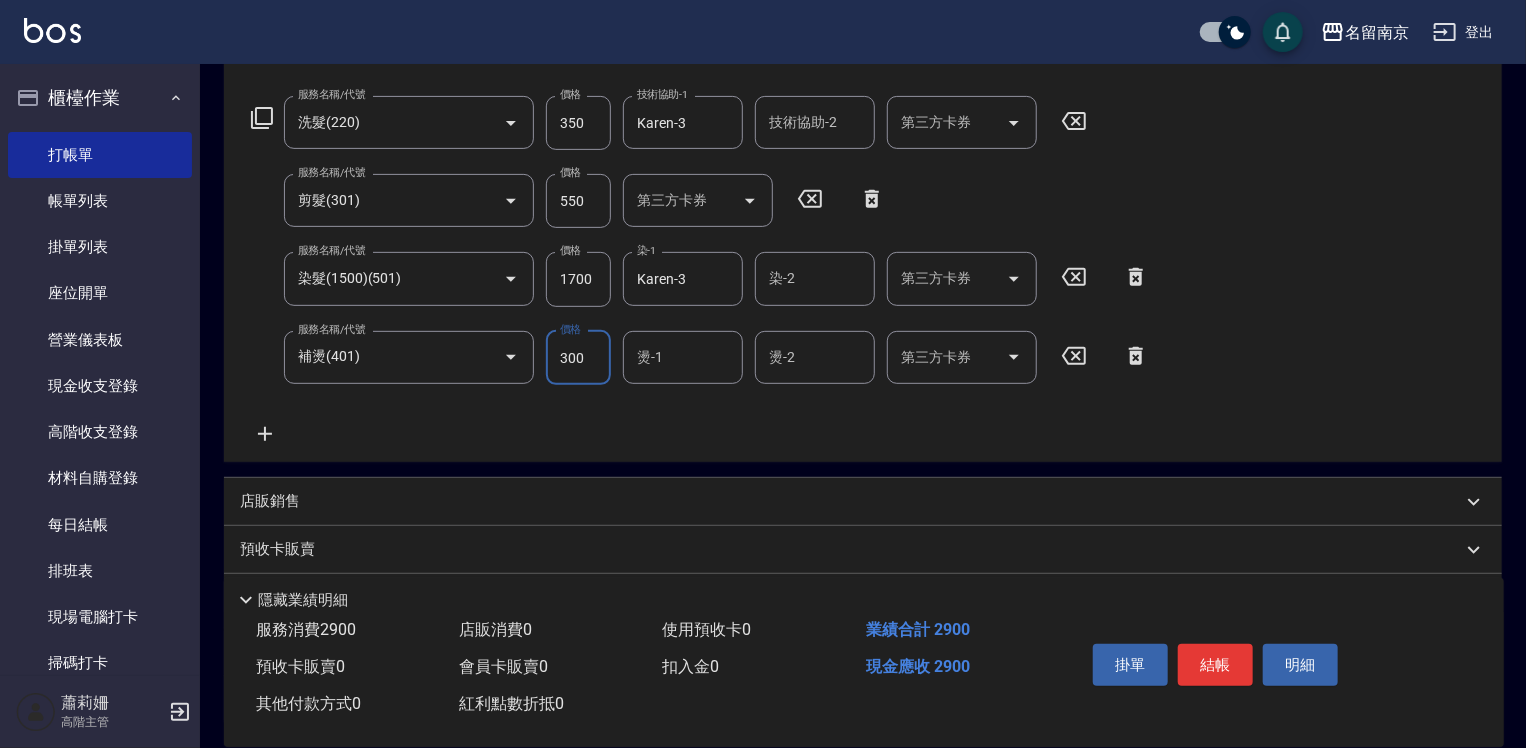 click on "300" at bounding box center (578, 358) 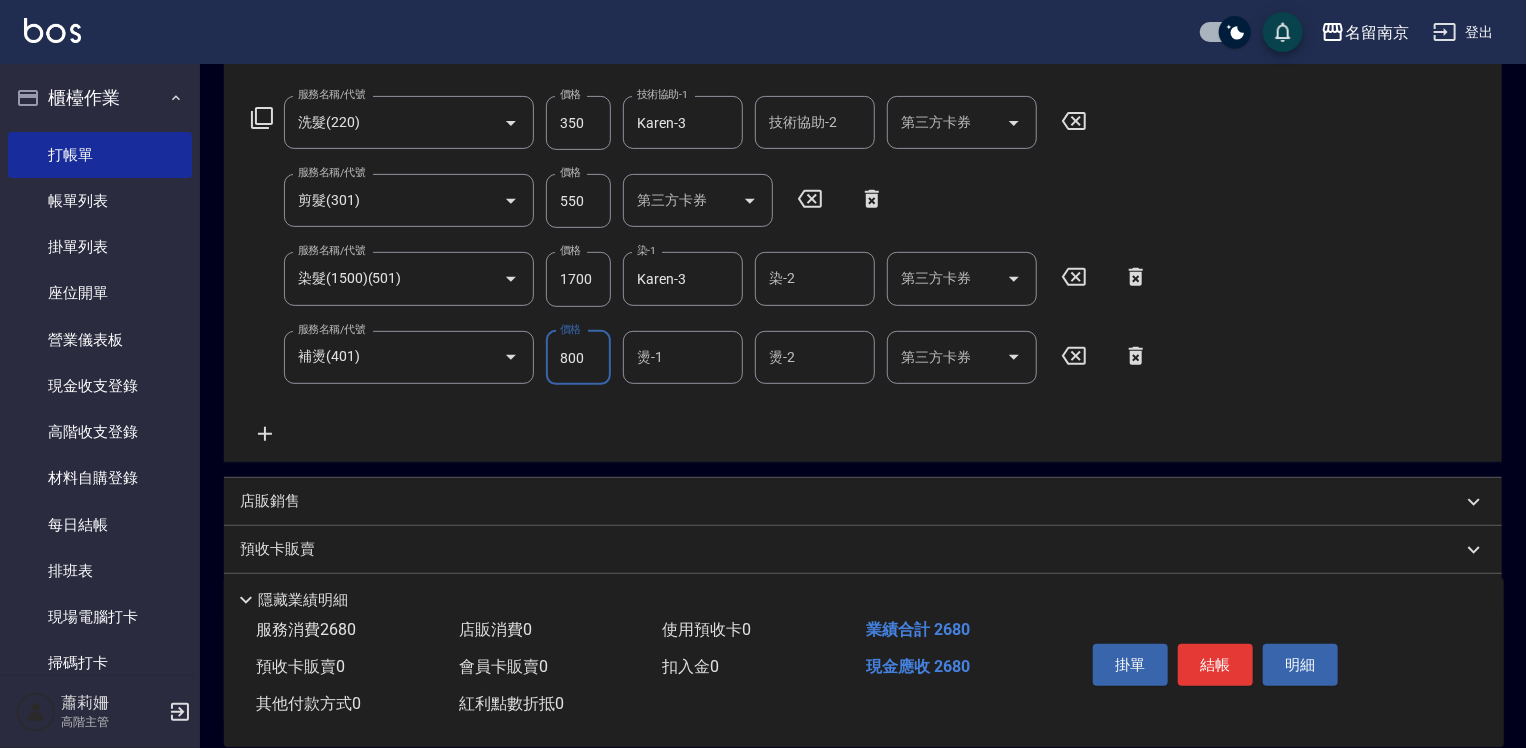 type on "800" 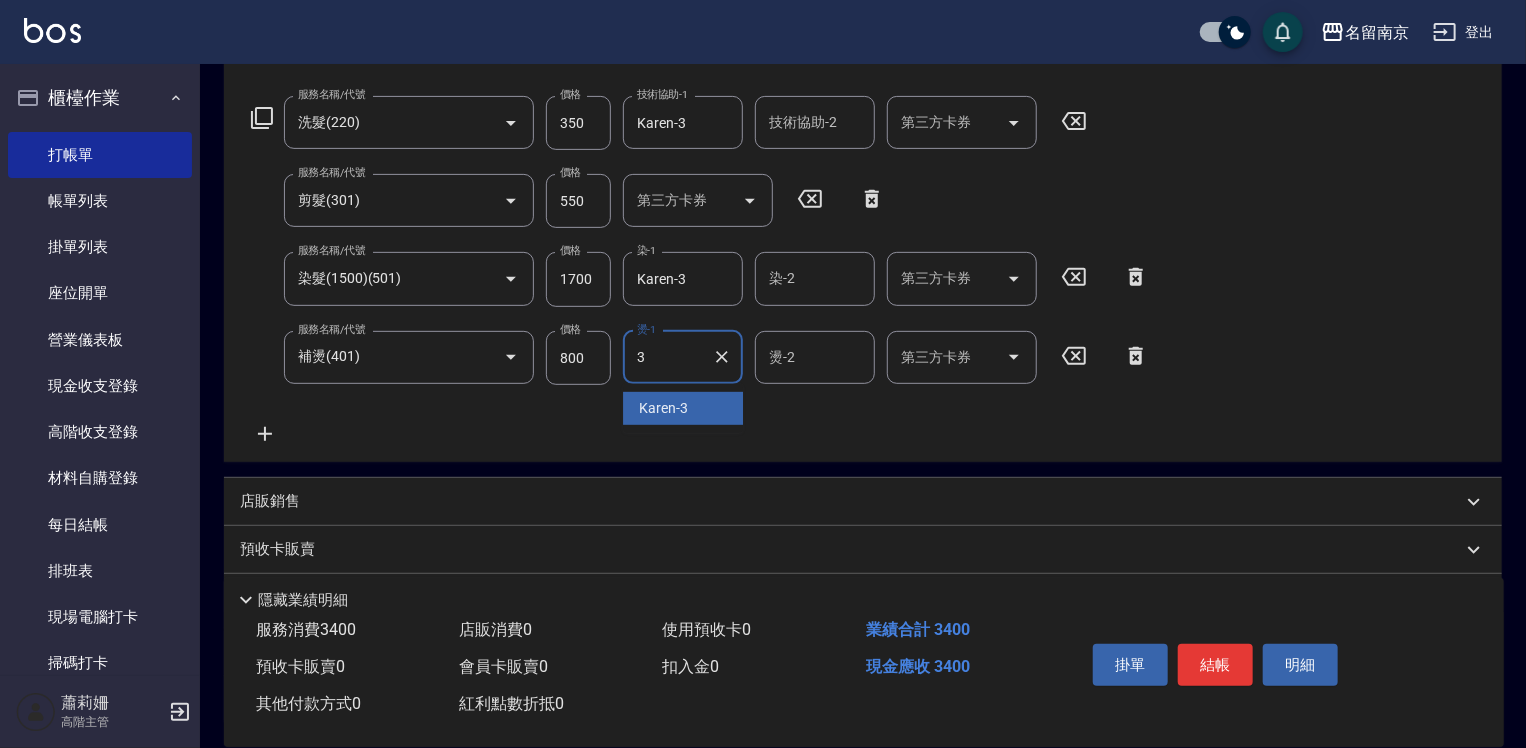type on "Karen-3" 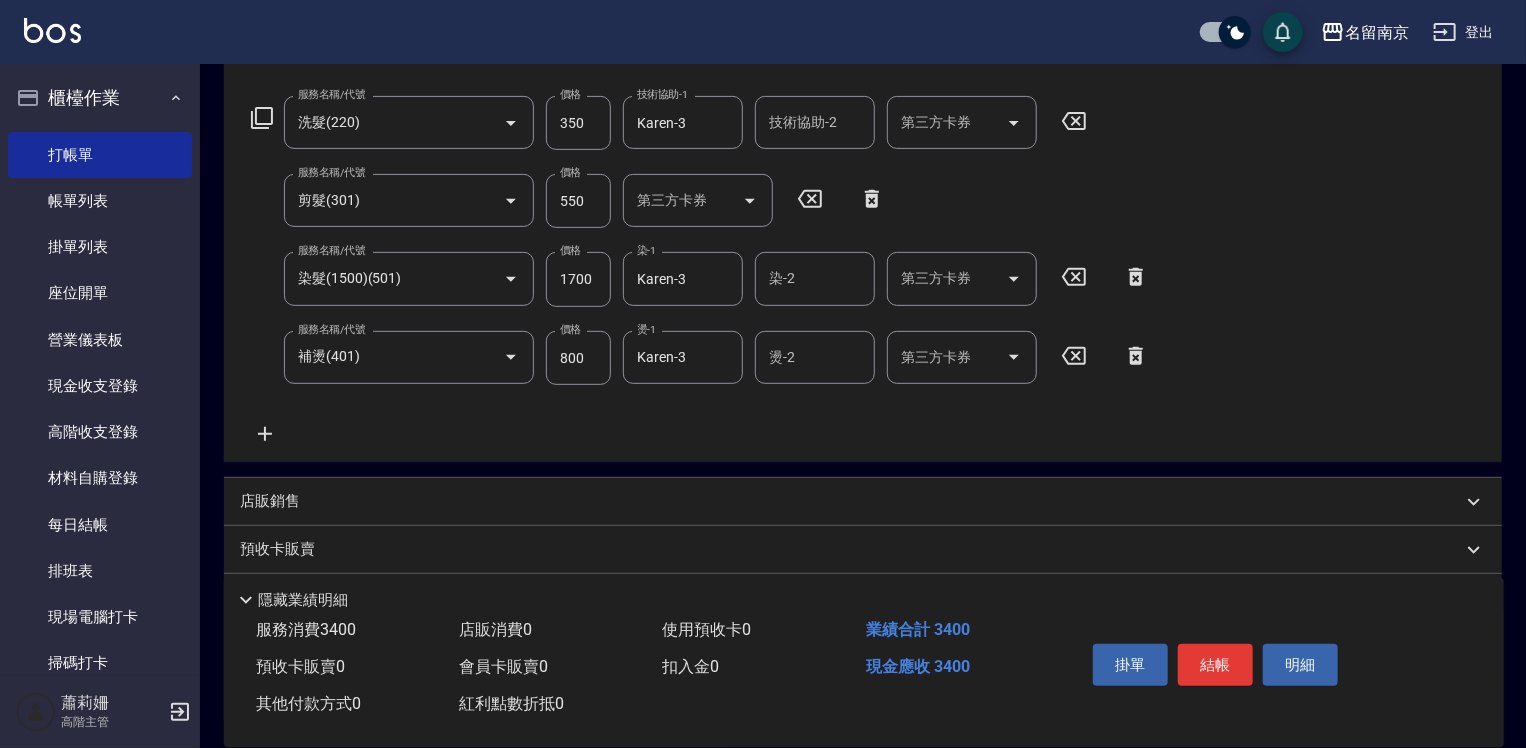 click 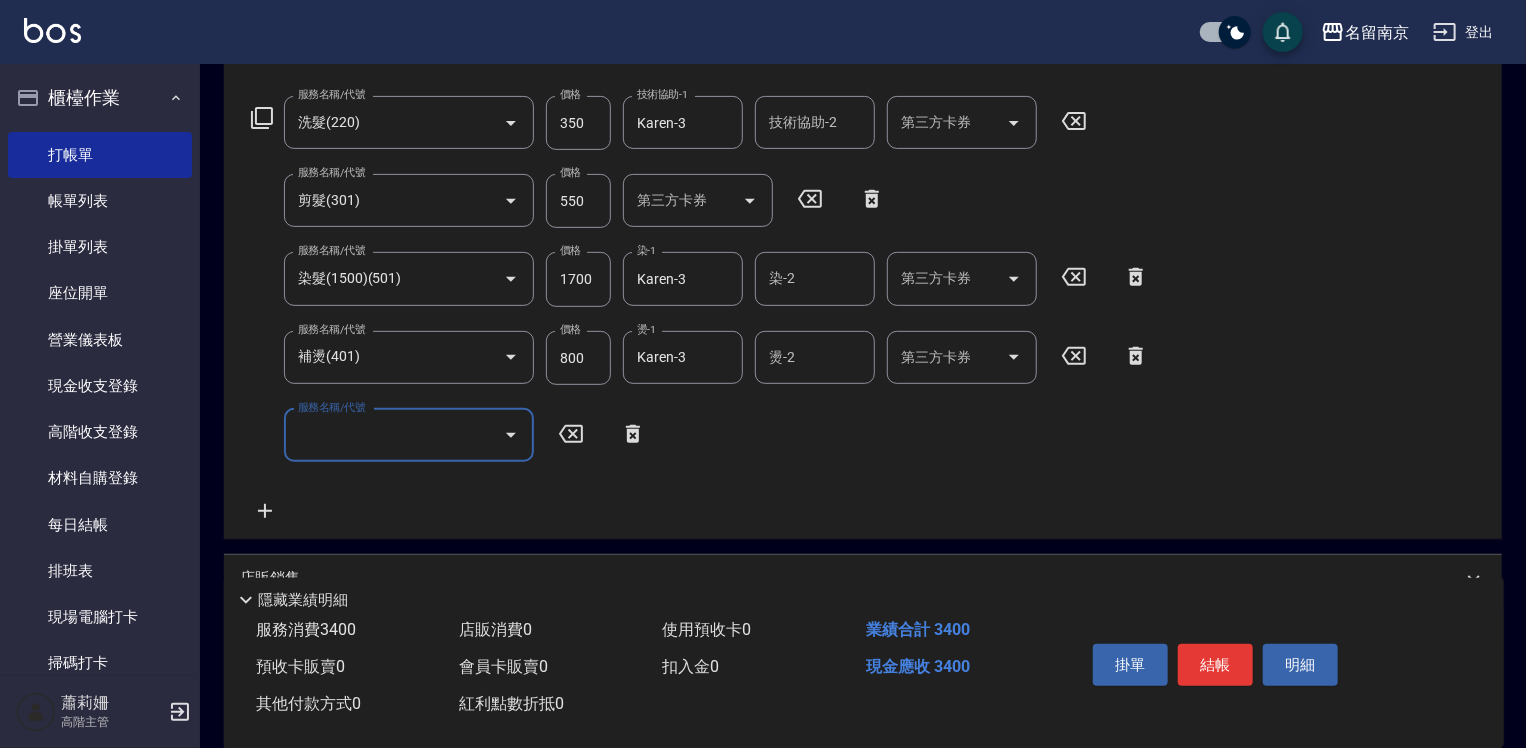 click 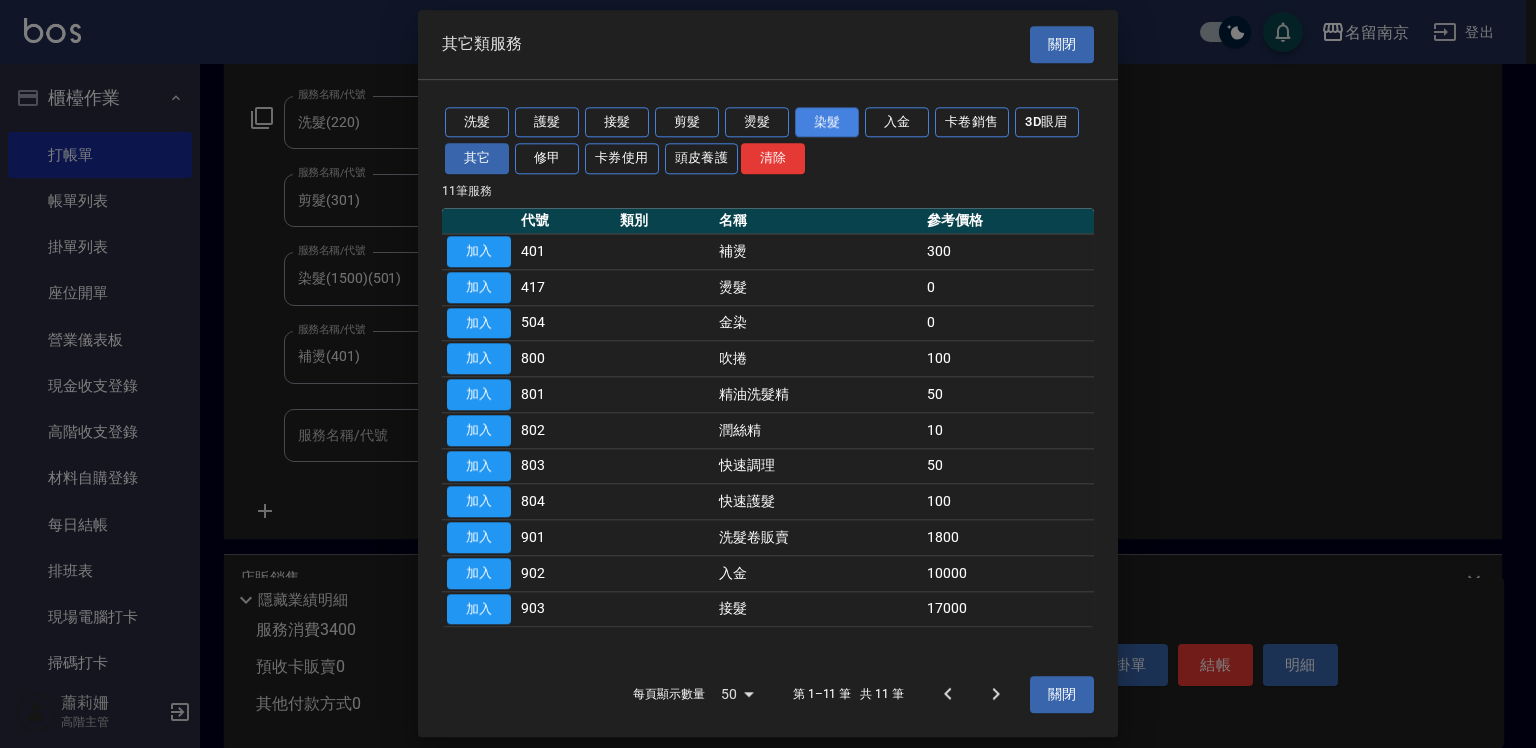 click on "染髮" at bounding box center (827, 122) 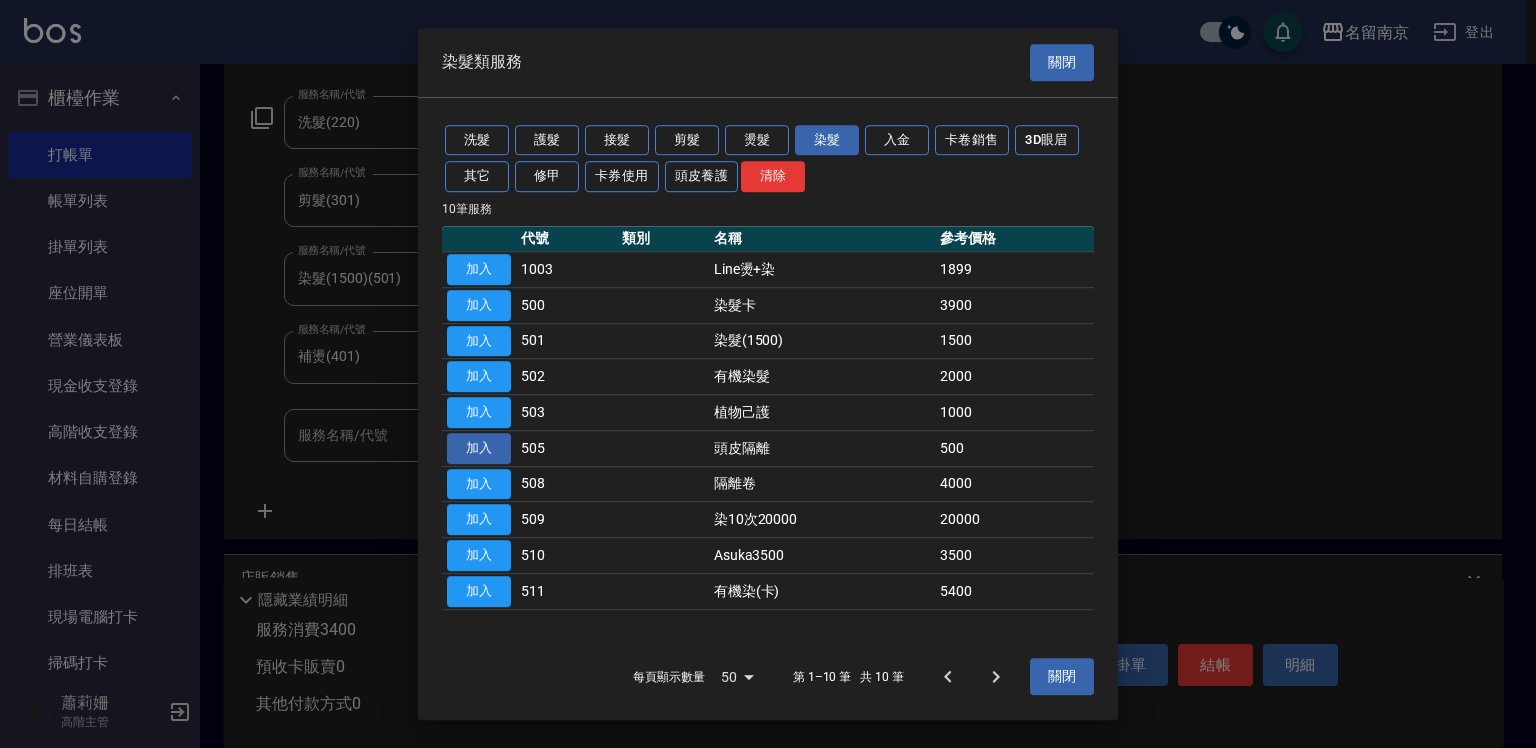 click on "加入" at bounding box center (479, 448) 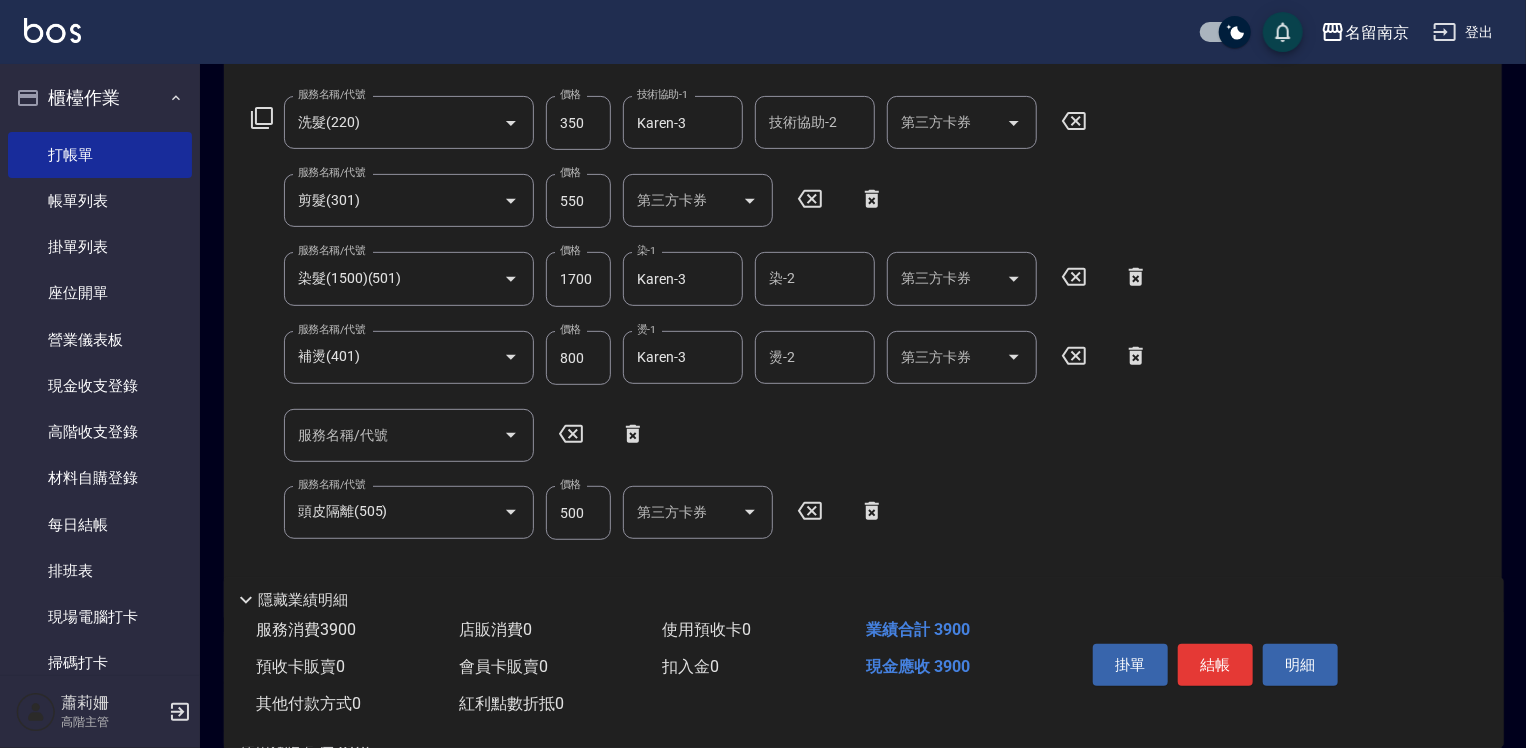click 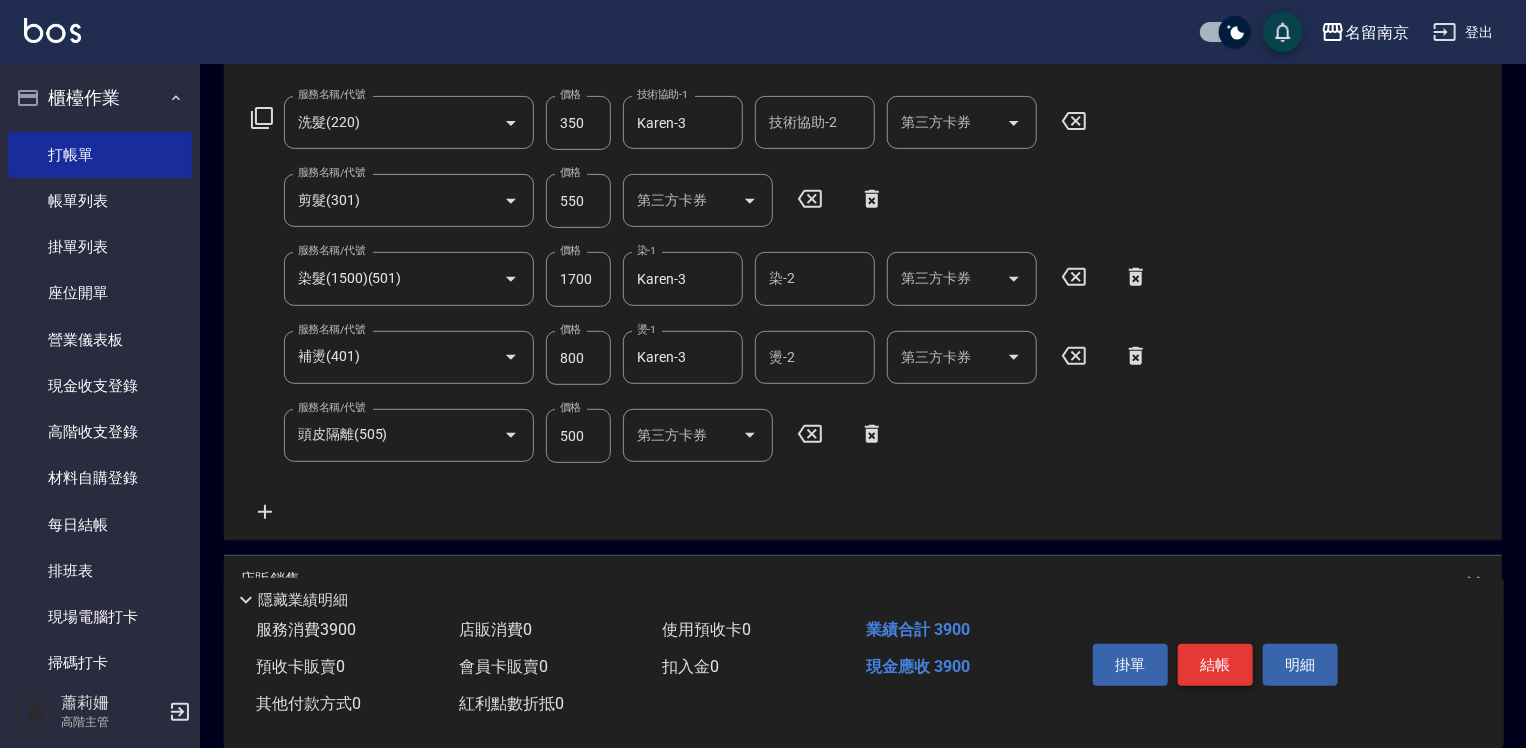 click on "結帳" at bounding box center (1215, 665) 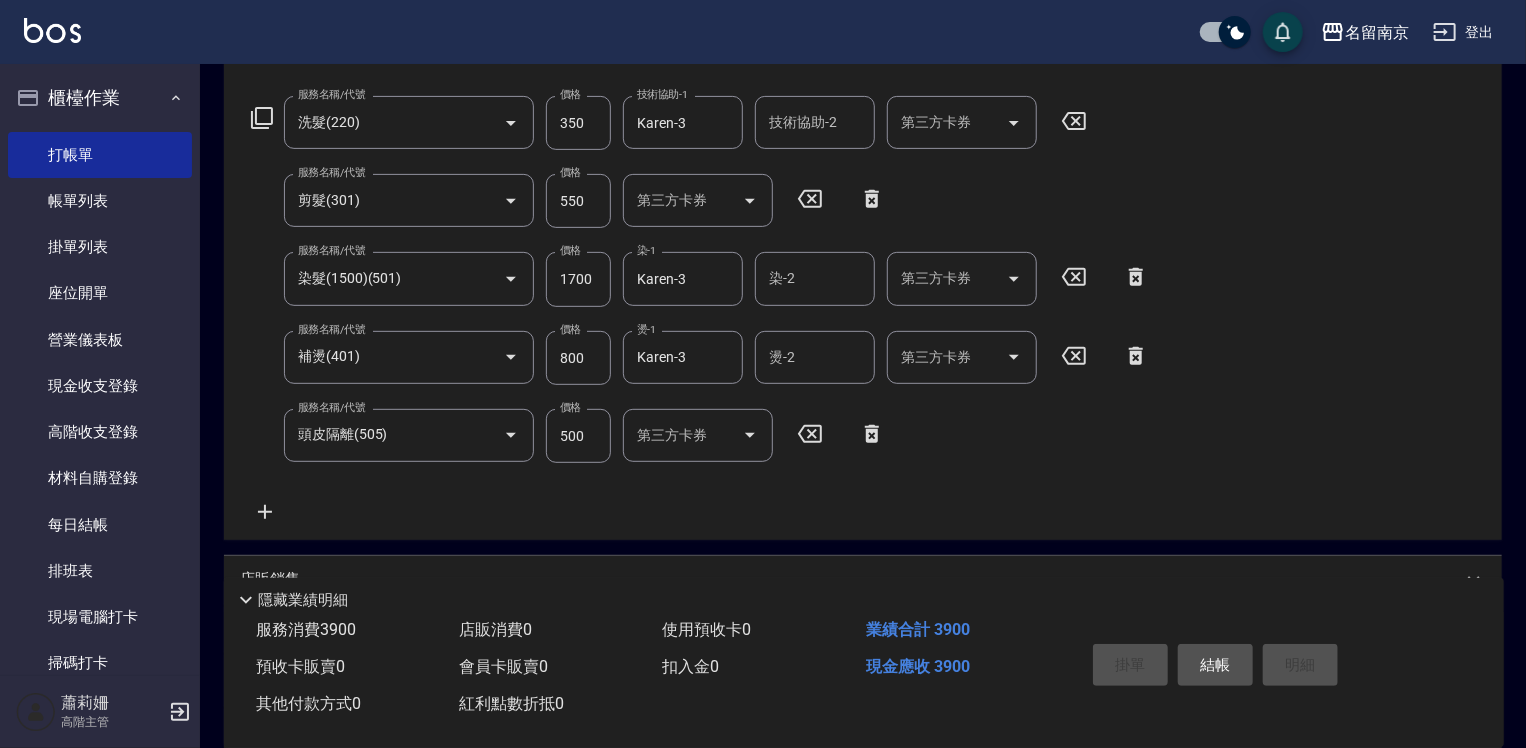 type on "[DATE] [TIME]" 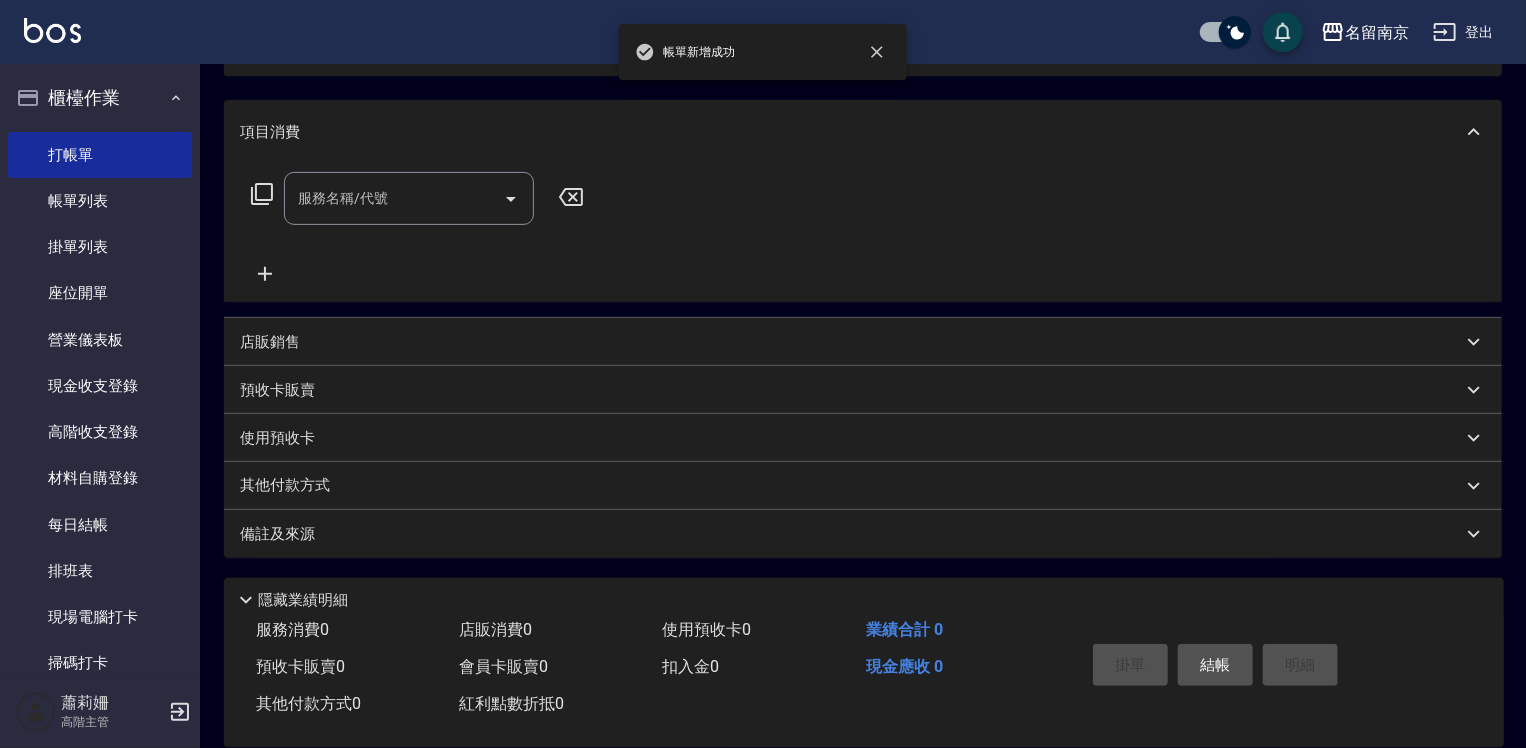scroll, scrollTop: 0, scrollLeft: 0, axis: both 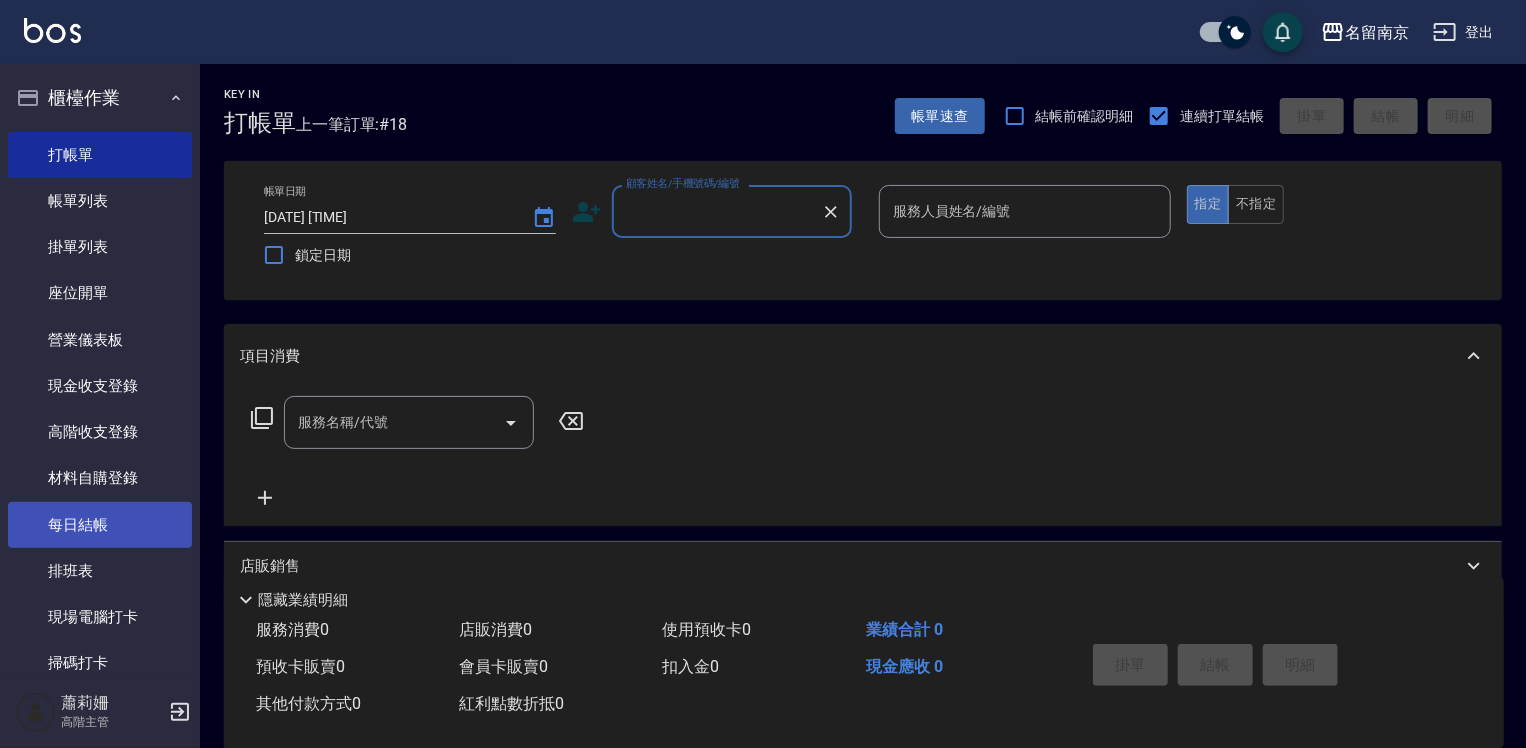 click on "每日結帳" at bounding box center [100, 525] 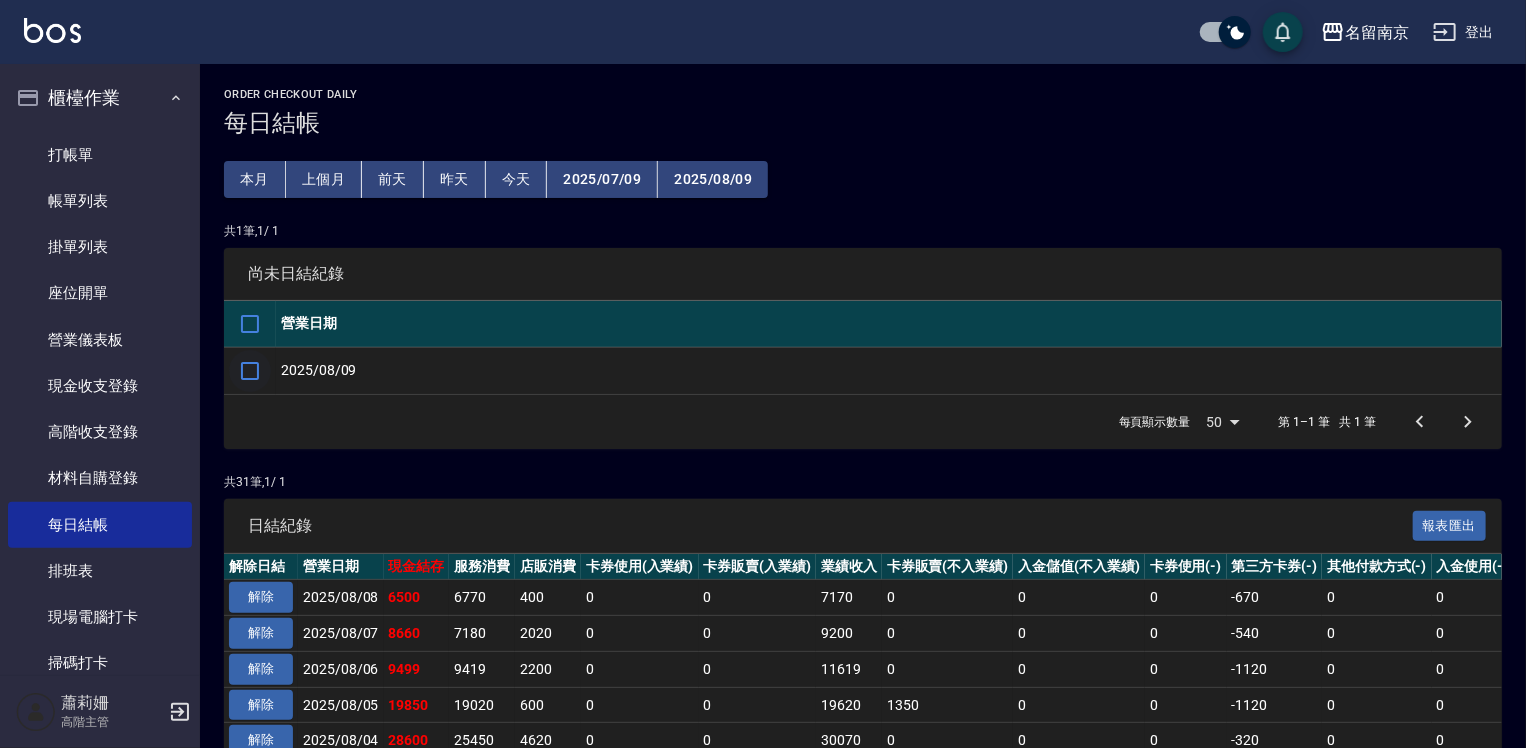 click at bounding box center [250, 371] 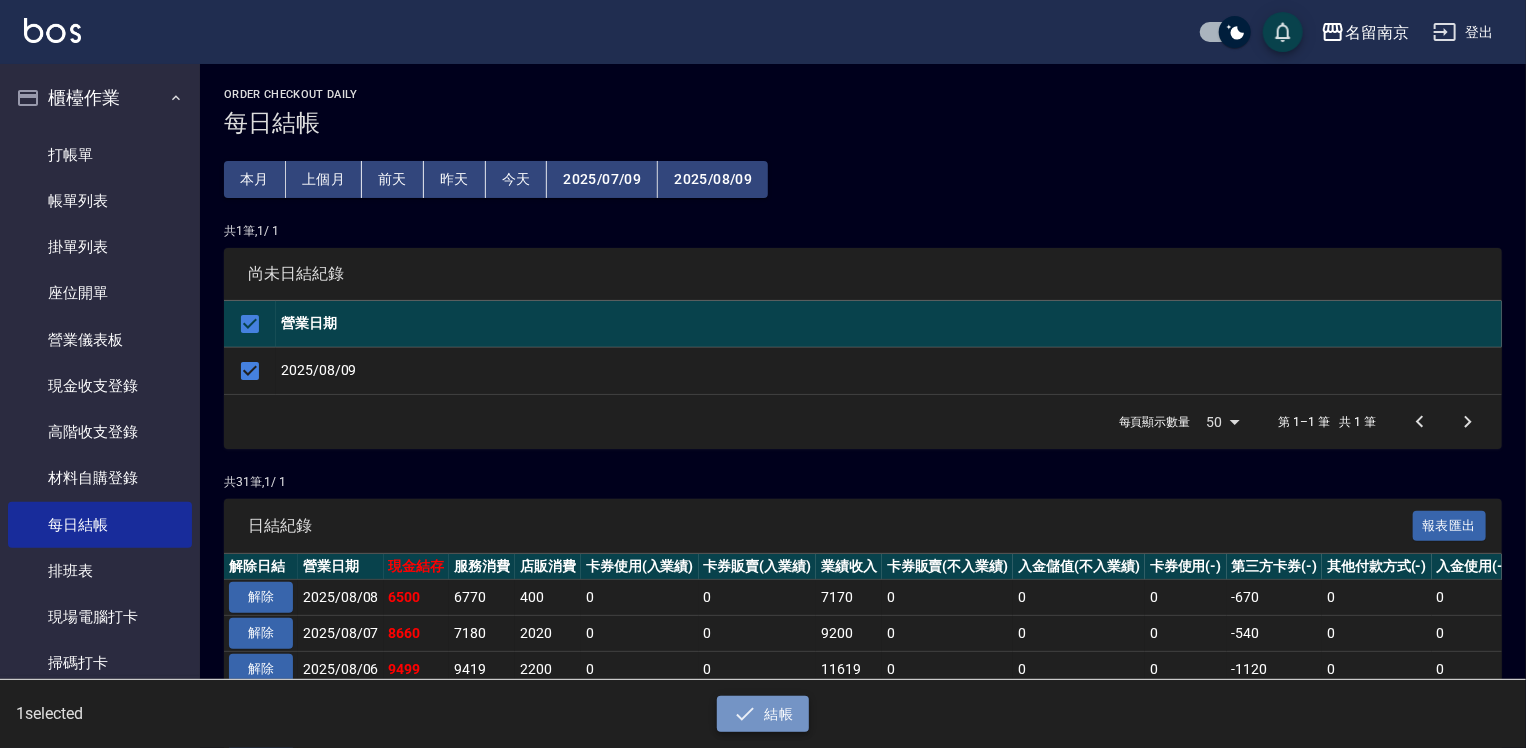 click on "結帳" at bounding box center (763, 714) 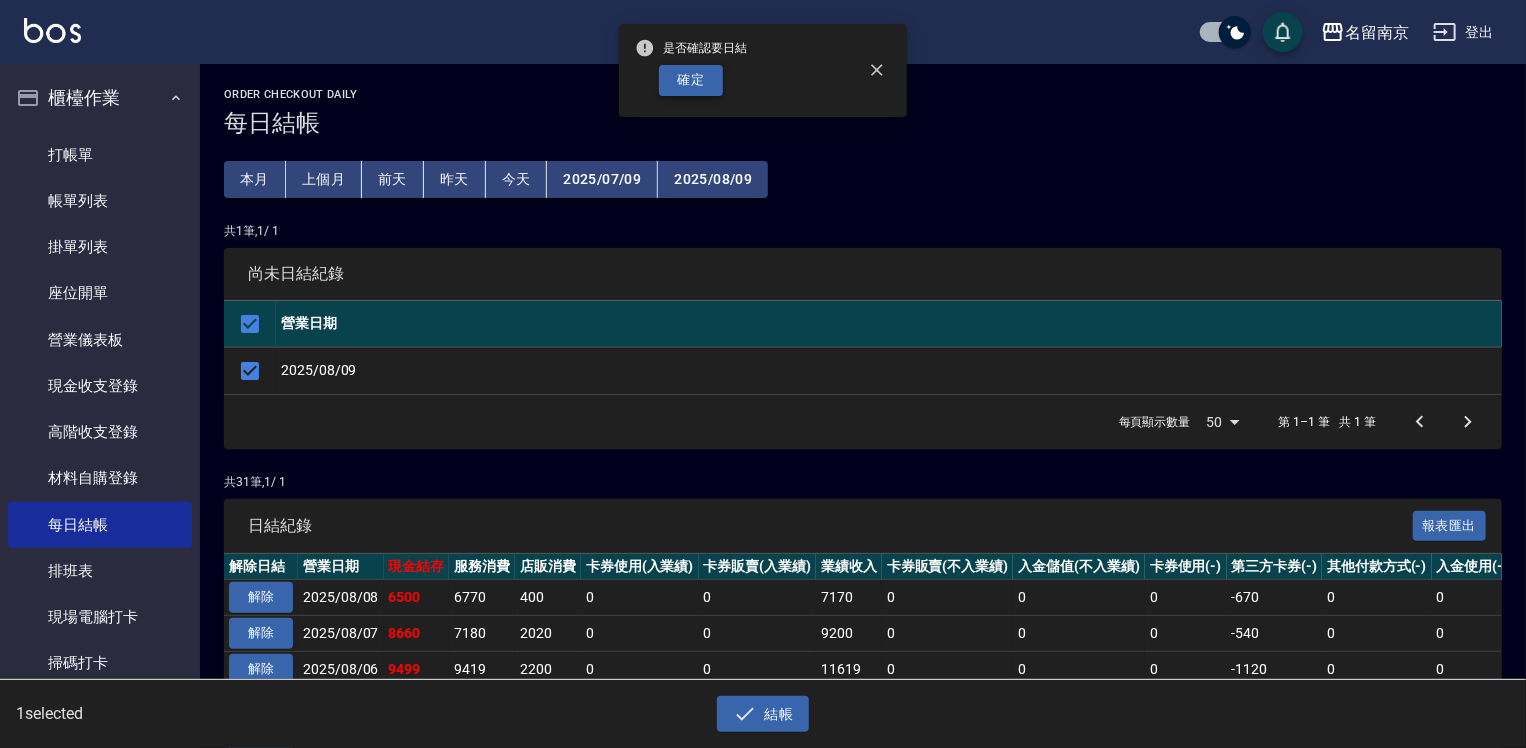 click on "確定" at bounding box center [691, 80] 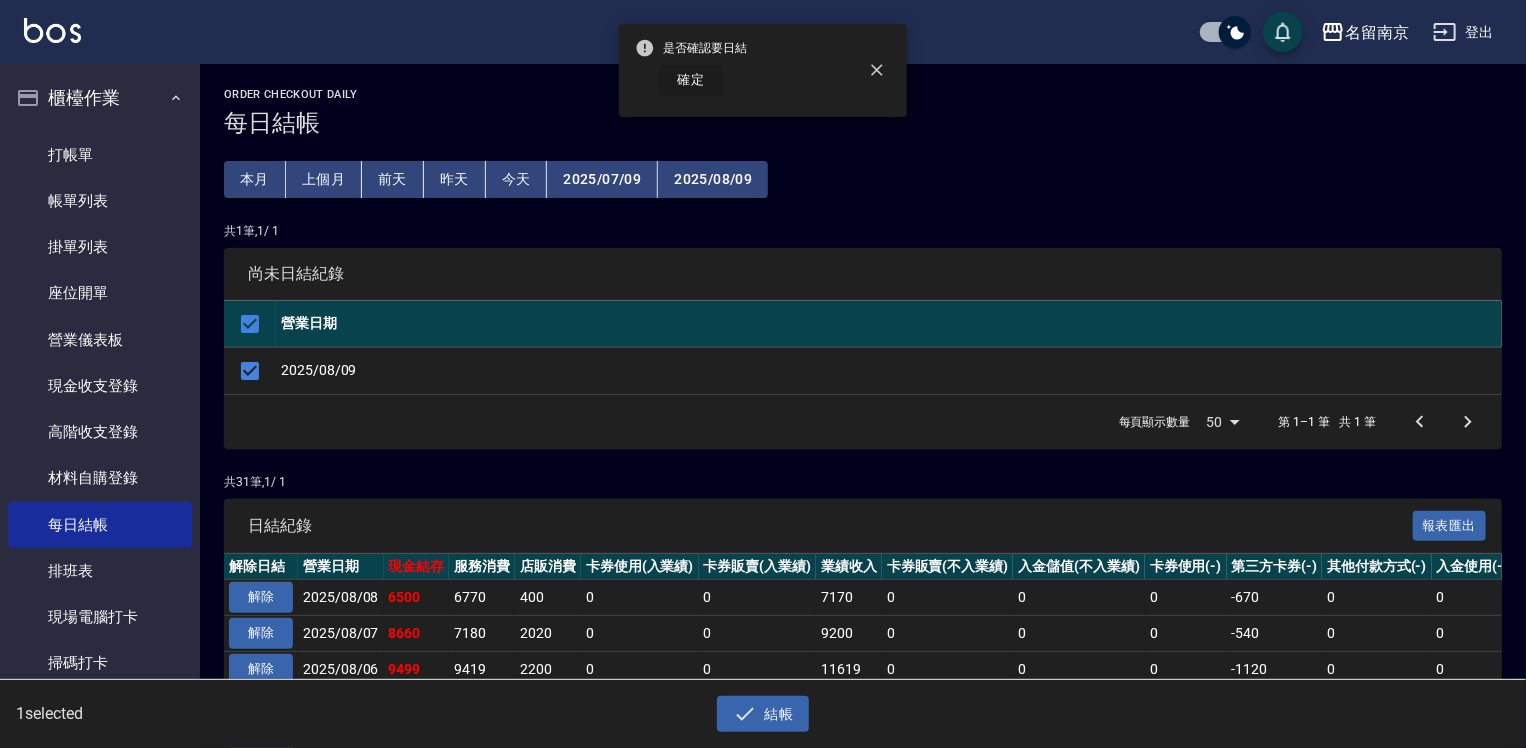 checkbox on "false" 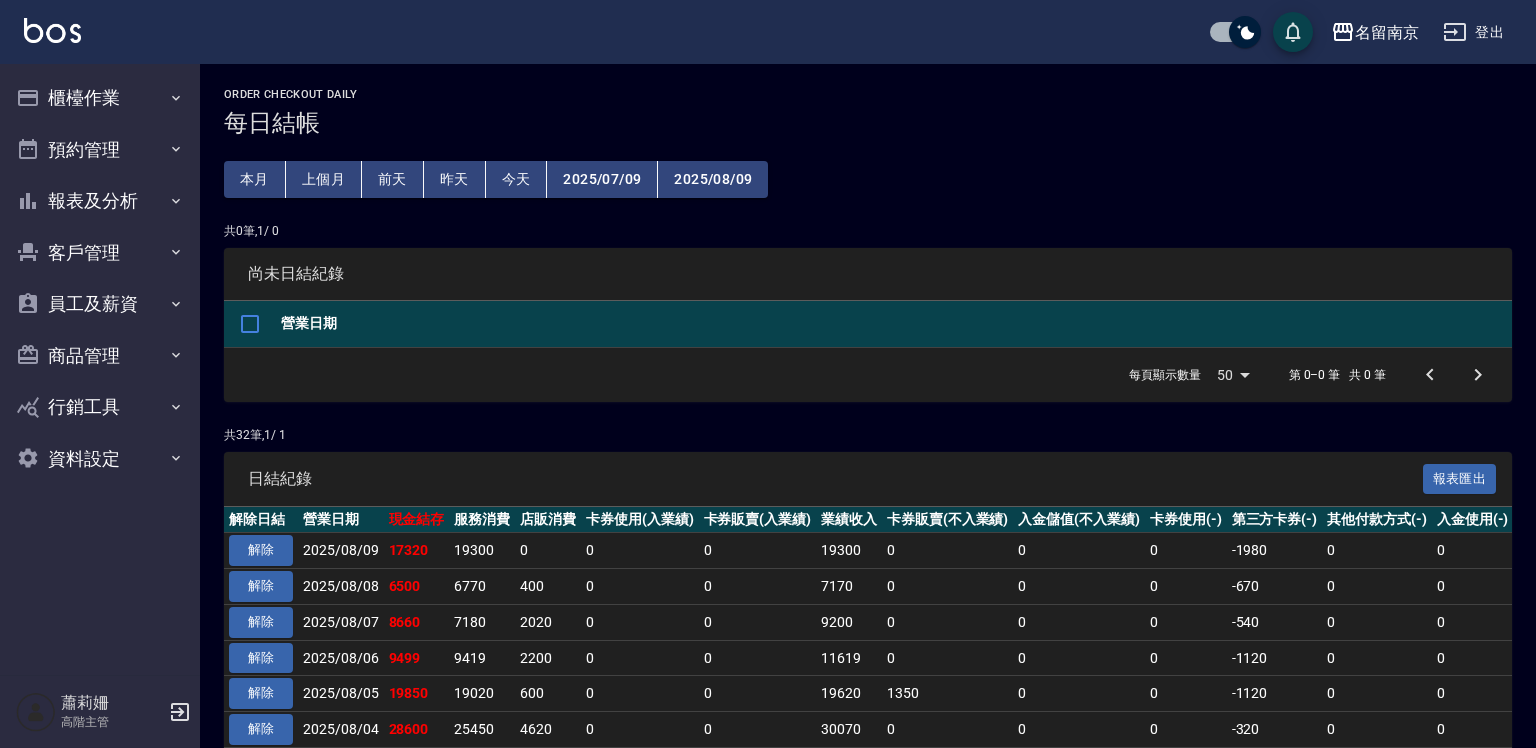scroll, scrollTop: 0, scrollLeft: 0, axis: both 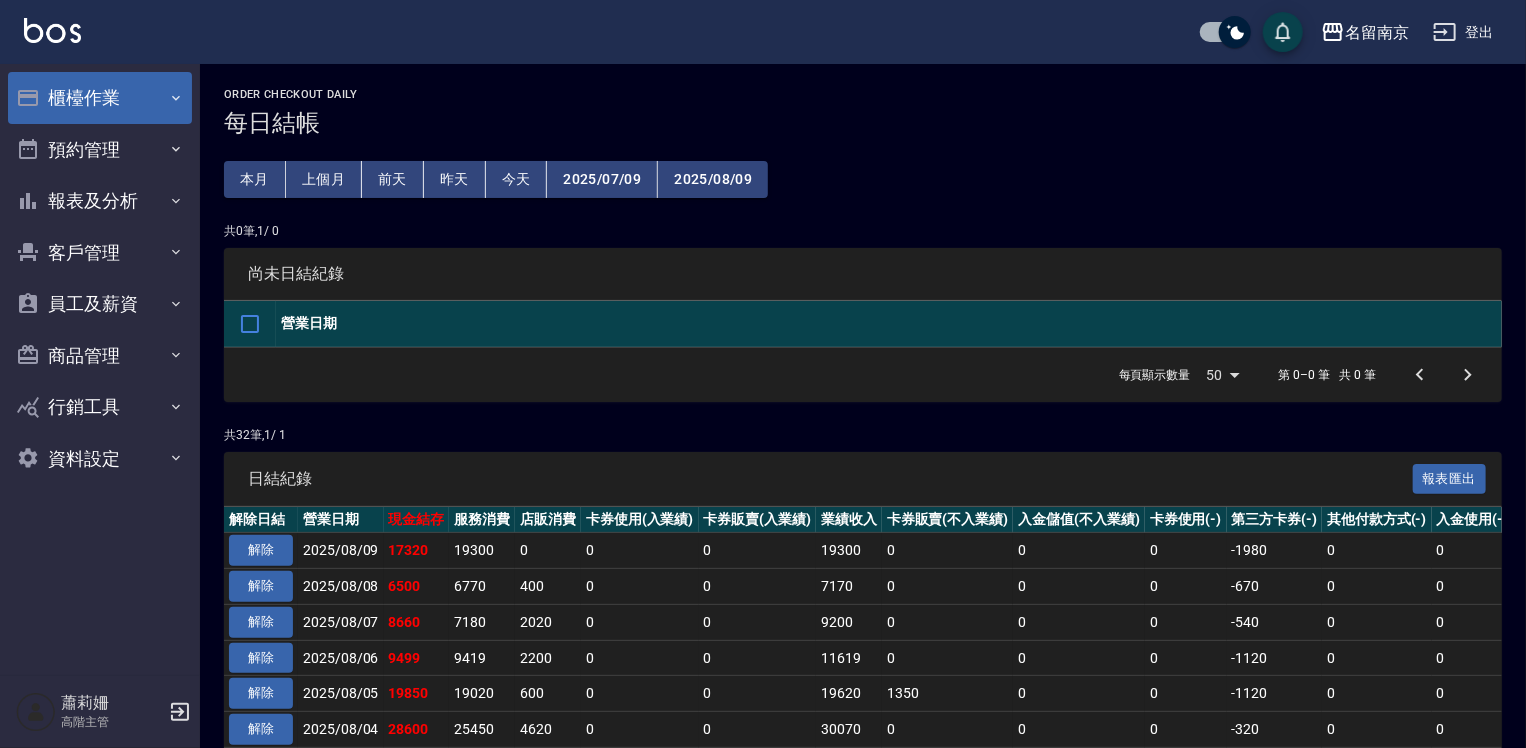 click on "櫃檯作業" at bounding box center (100, 98) 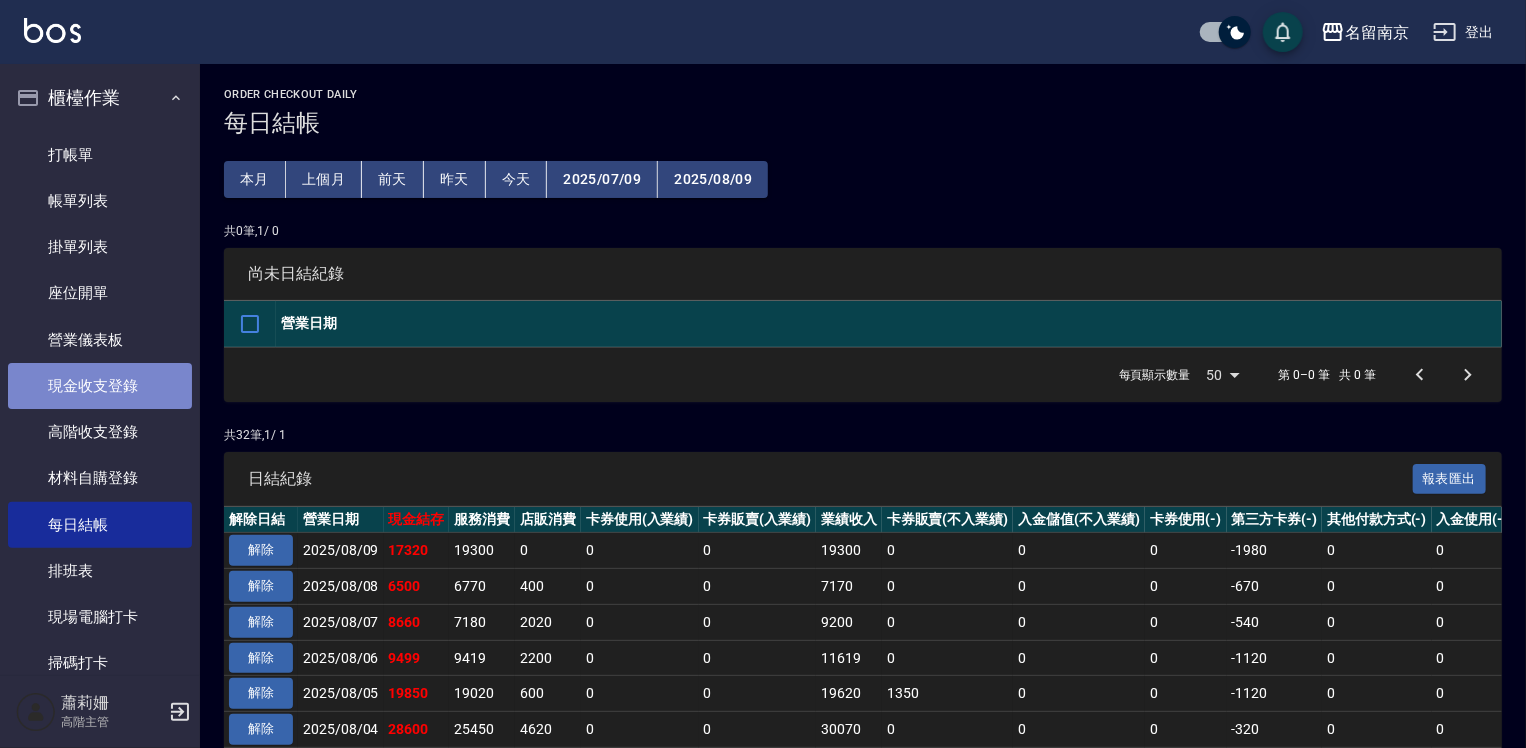 click on "現金收支登錄" at bounding box center [100, 386] 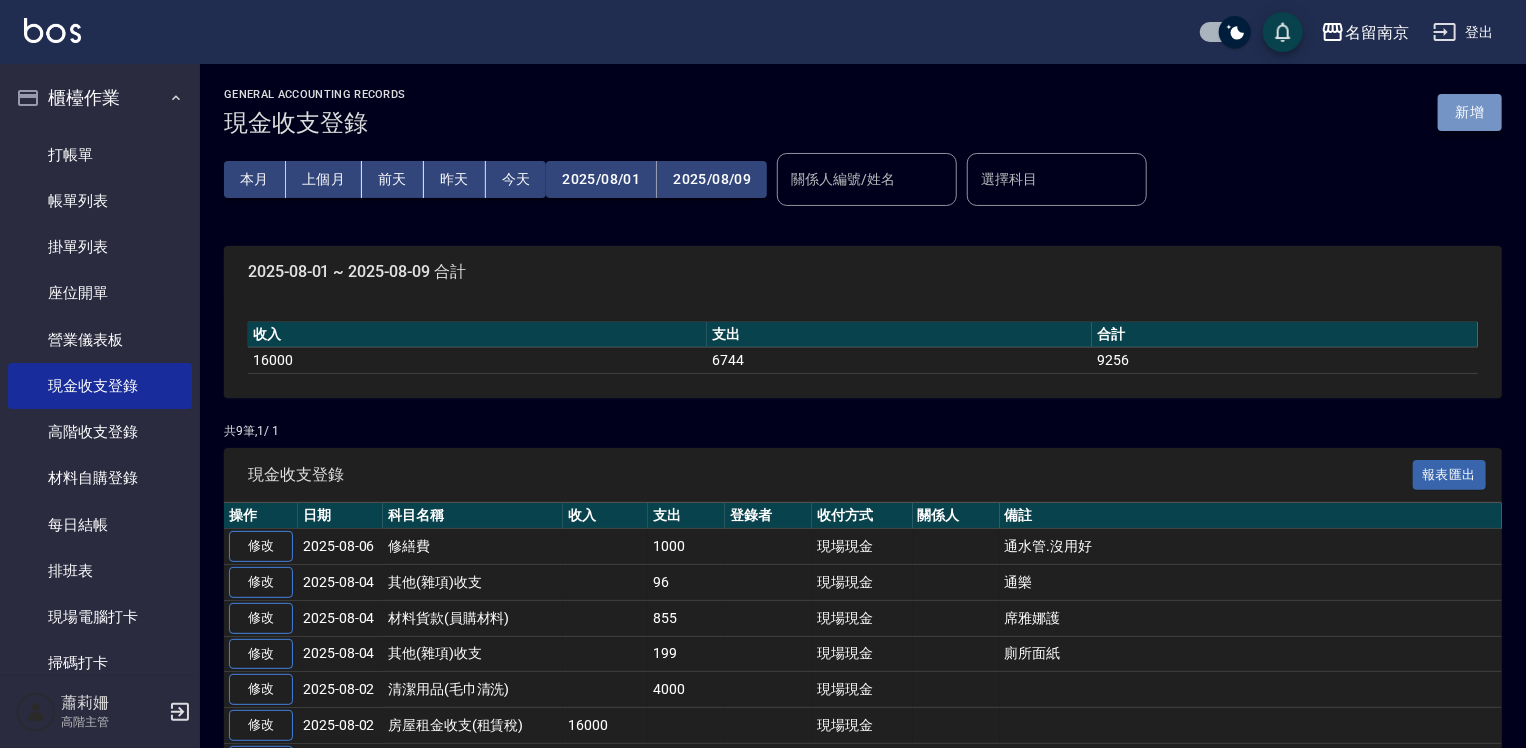 click on "新增" at bounding box center [1470, 112] 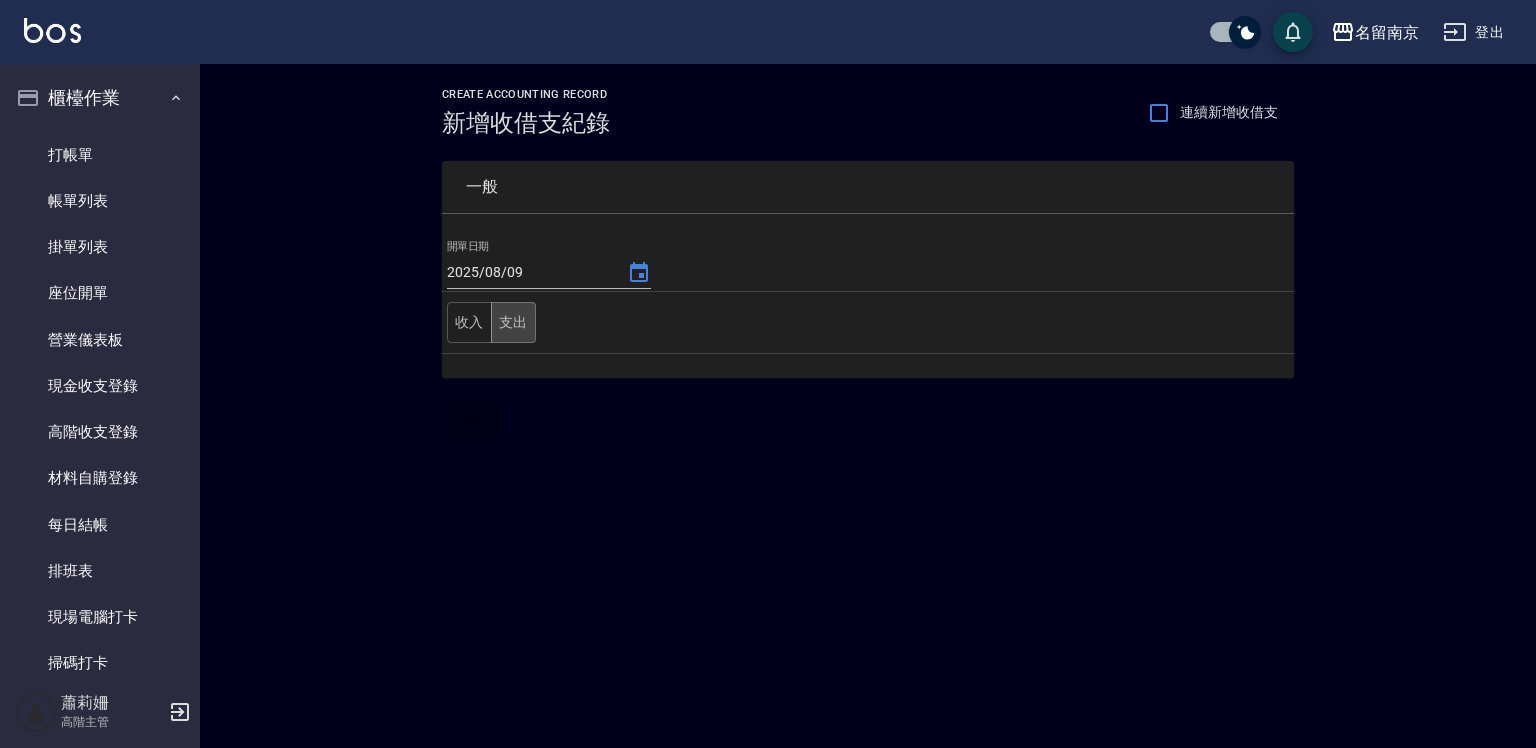 click on "支出" at bounding box center [513, 322] 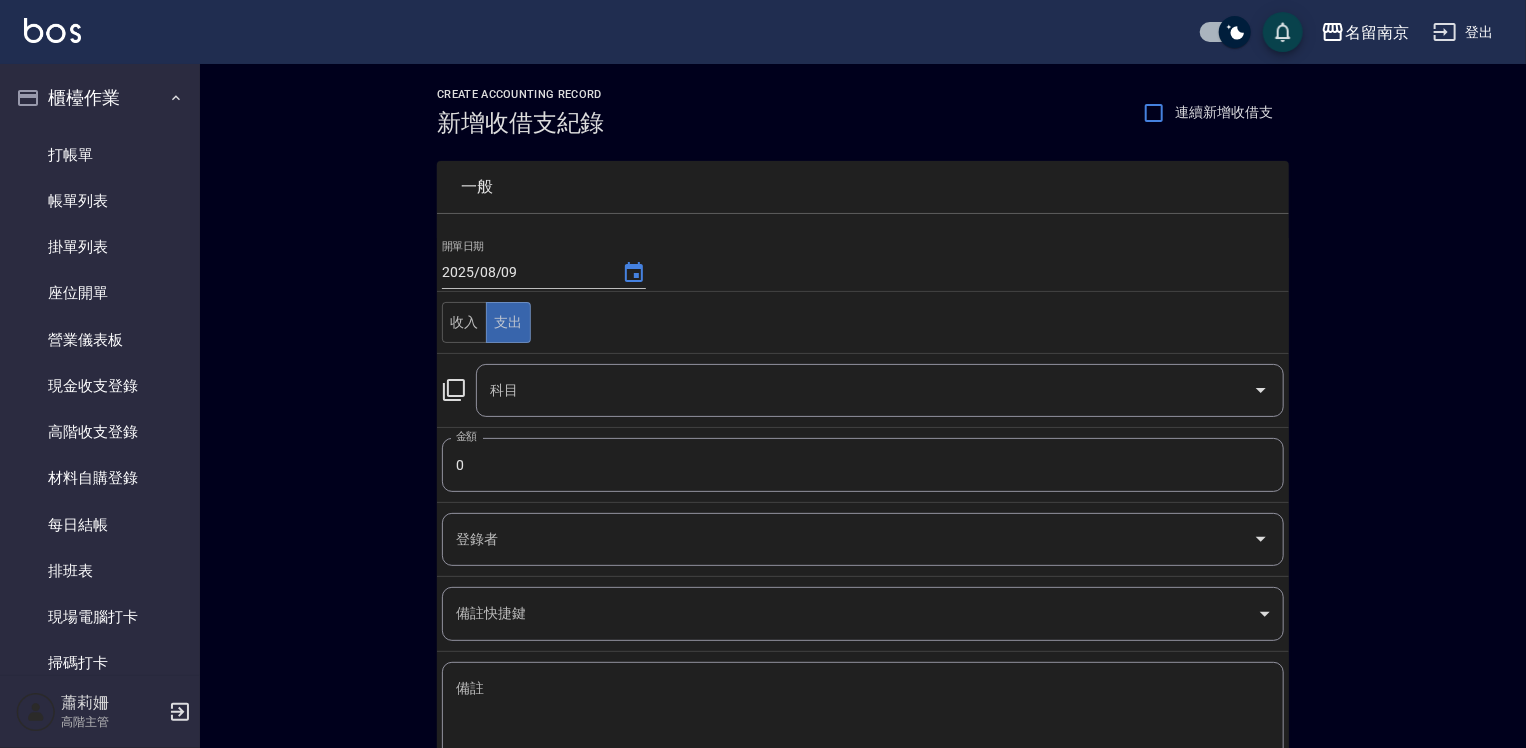 click 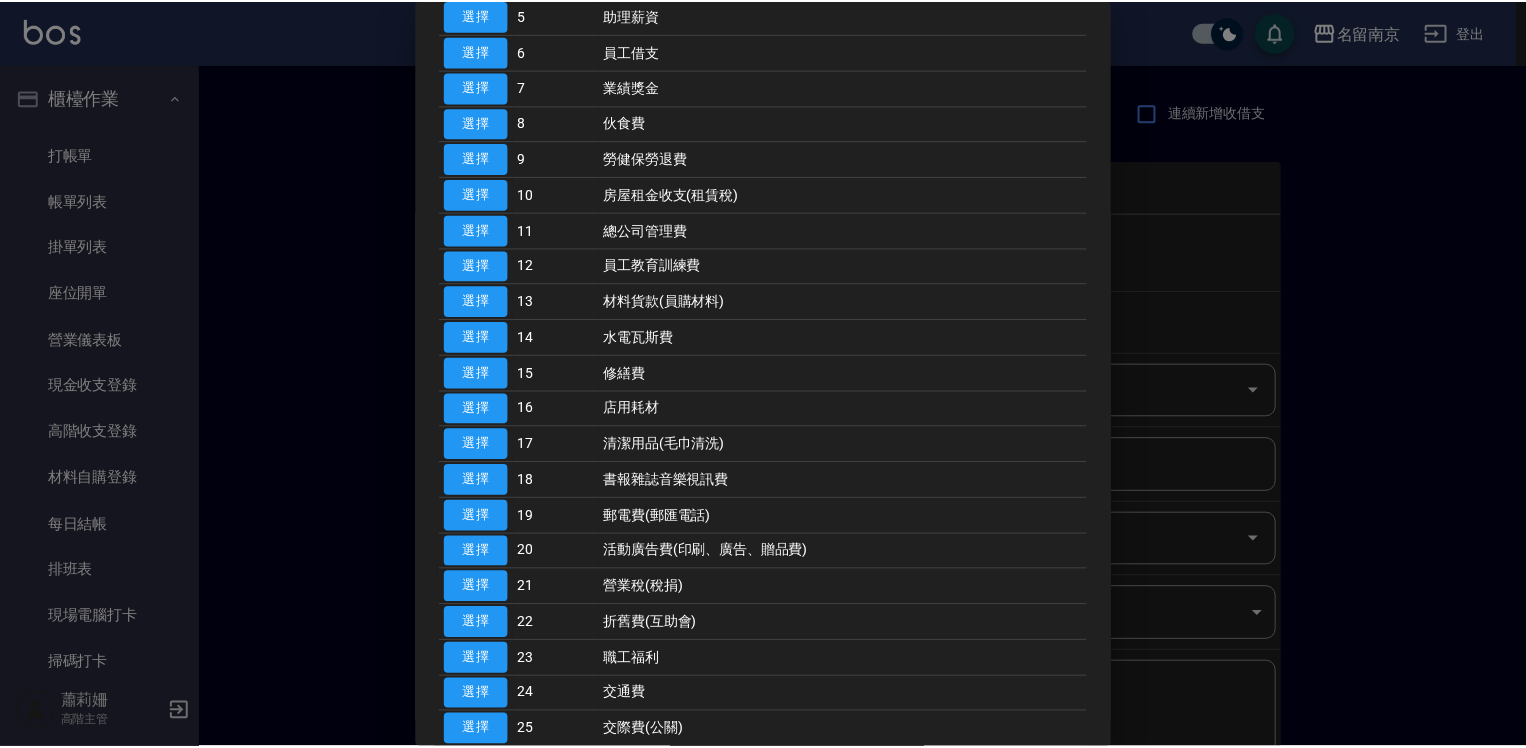 scroll, scrollTop: 600, scrollLeft: 0, axis: vertical 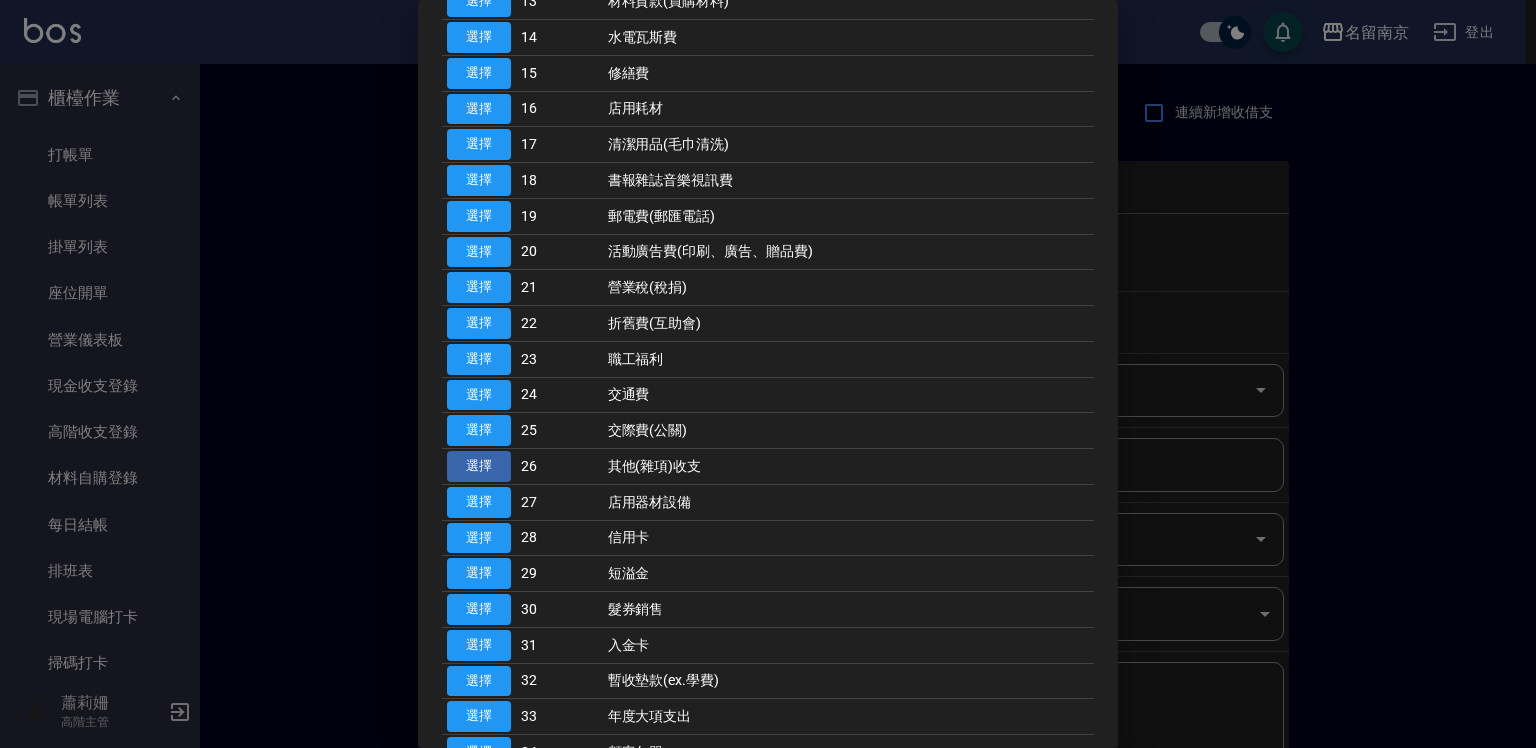 click on "選擇" at bounding box center [479, 466] 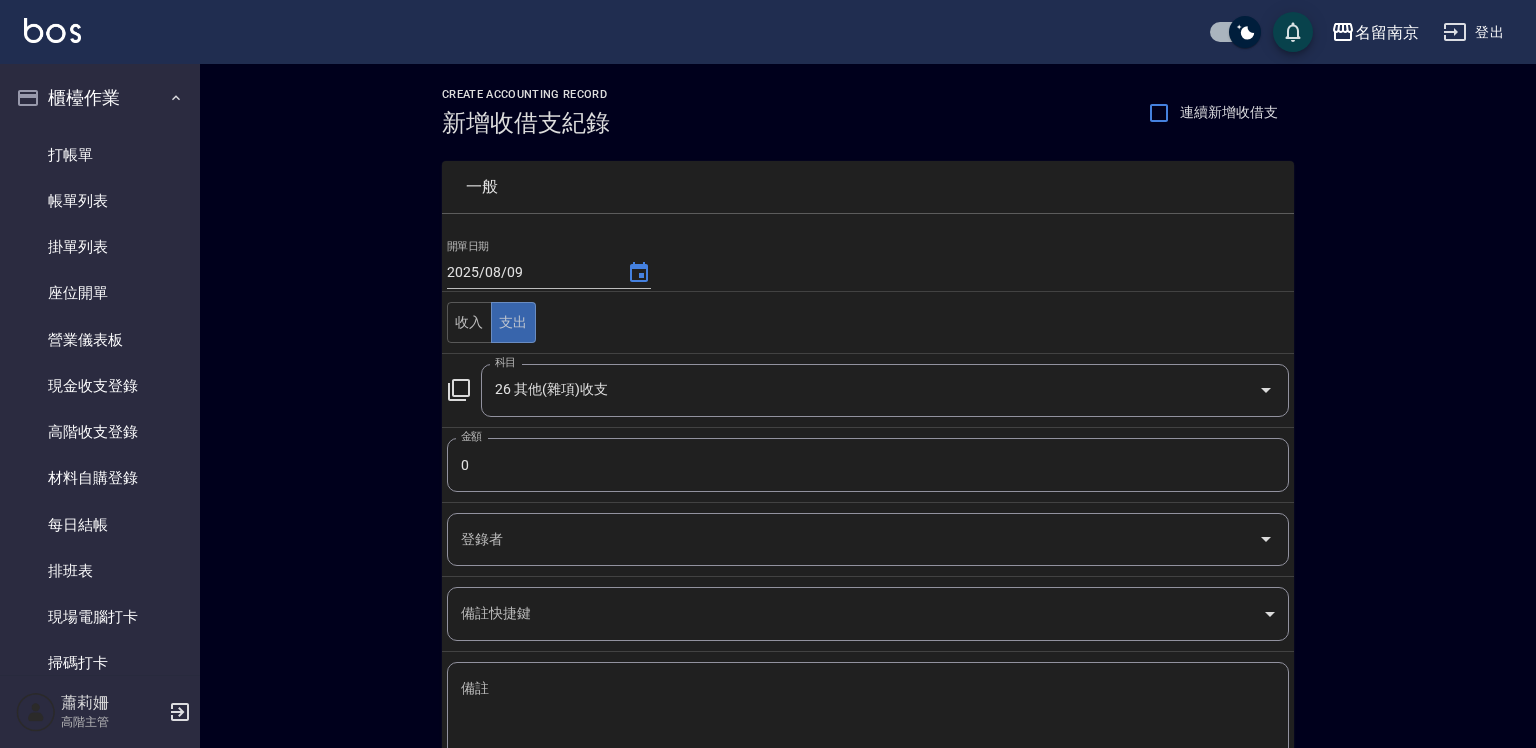 type on "26 其他(雜項)收支" 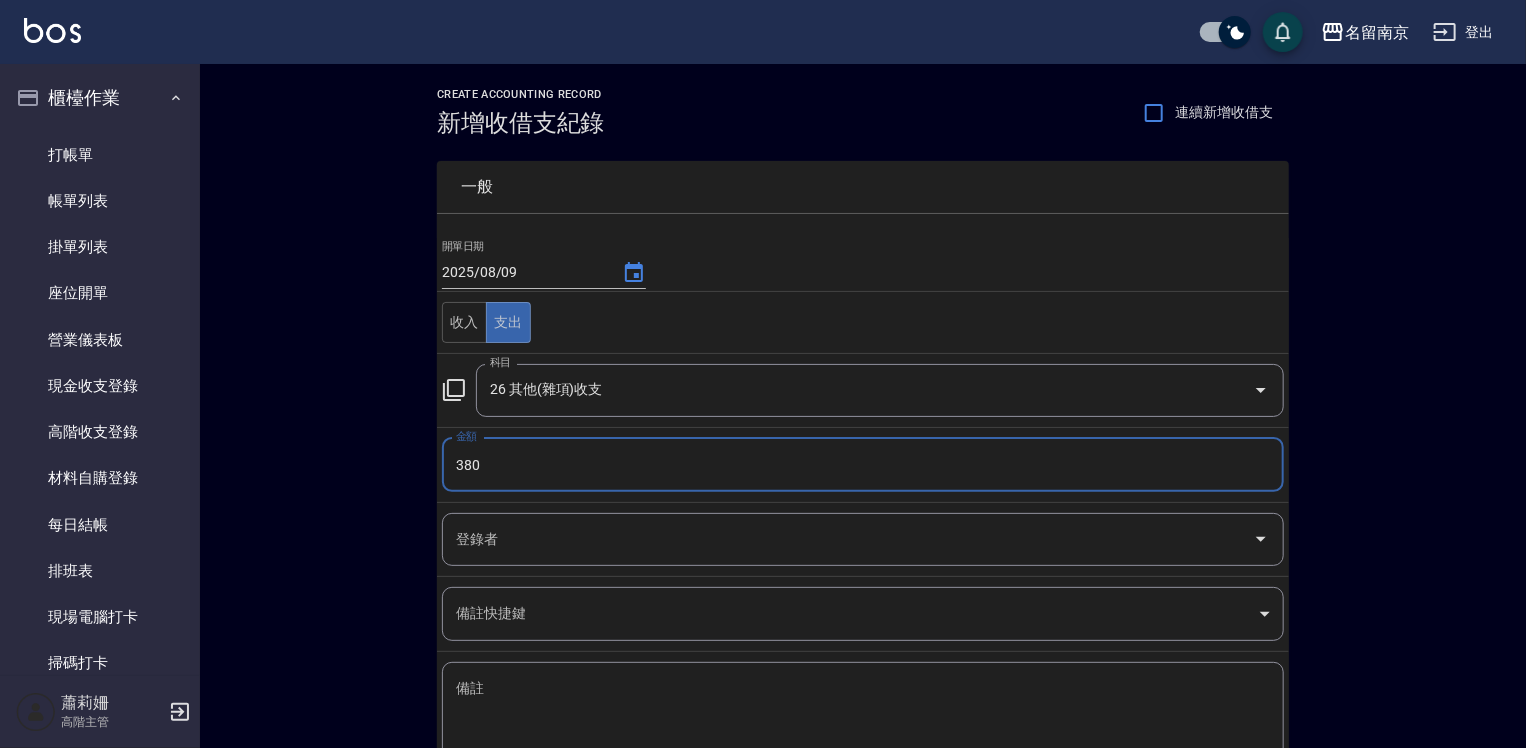 type on "380" 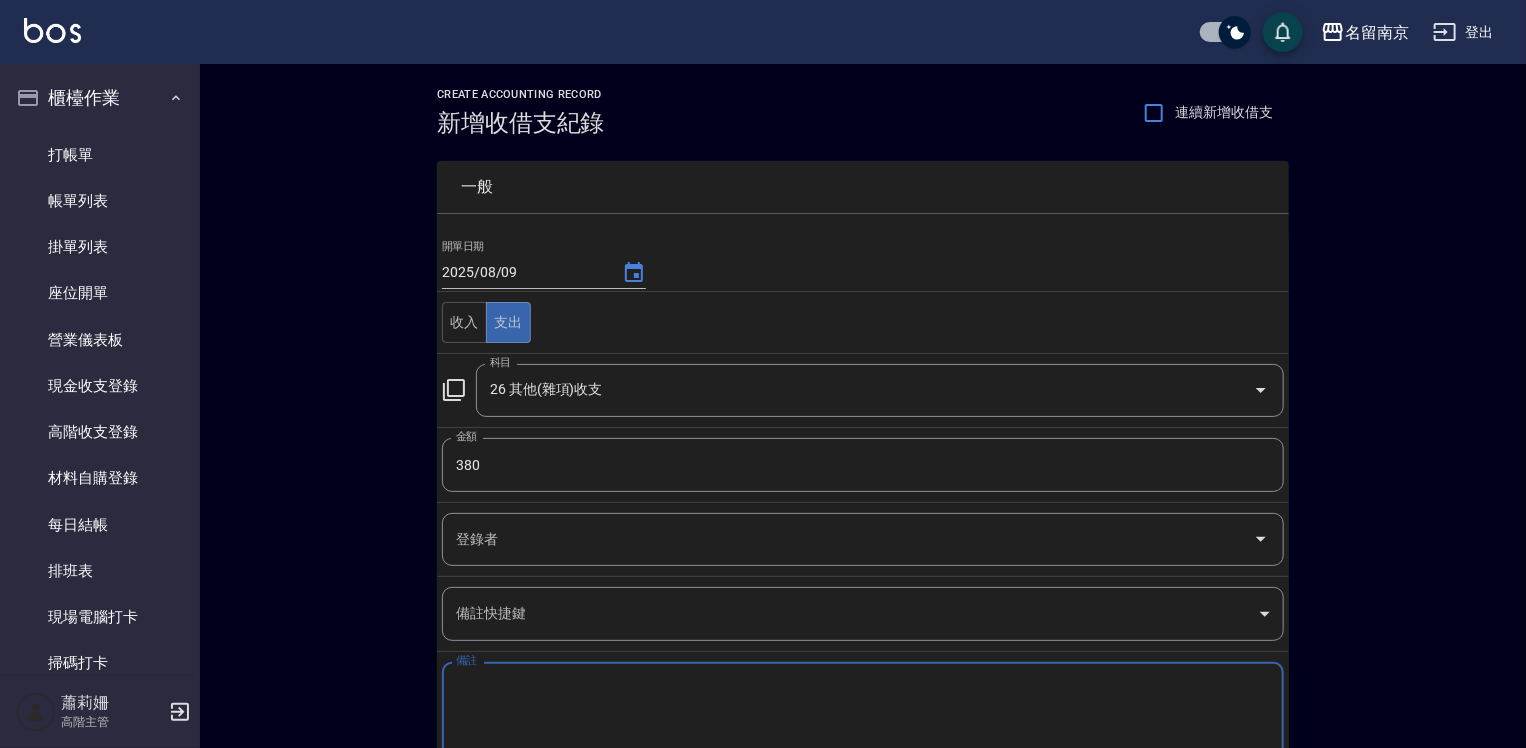 click on "備註" at bounding box center [863, 713] 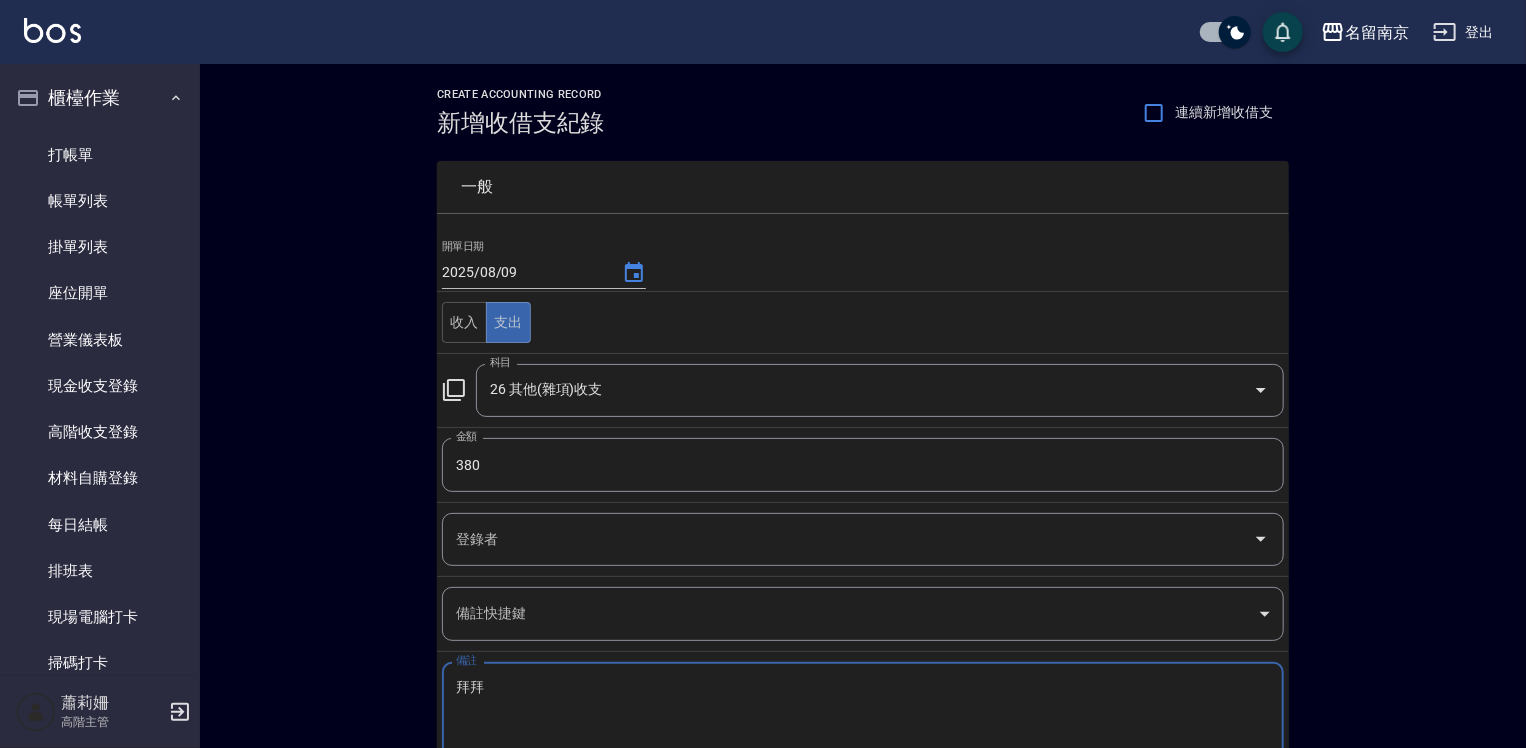 scroll, scrollTop: 132, scrollLeft: 0, axis: vertical 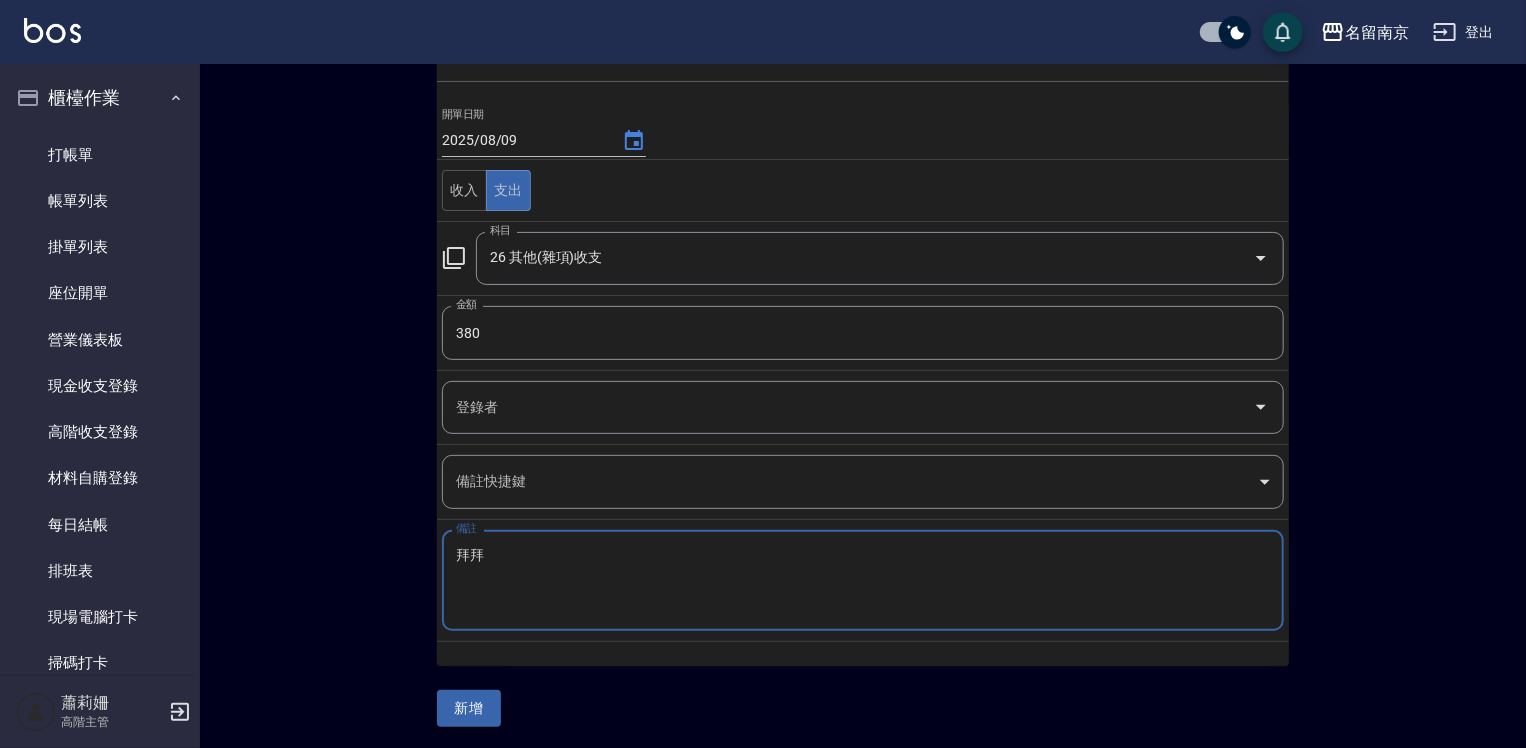 type on "拜拜" 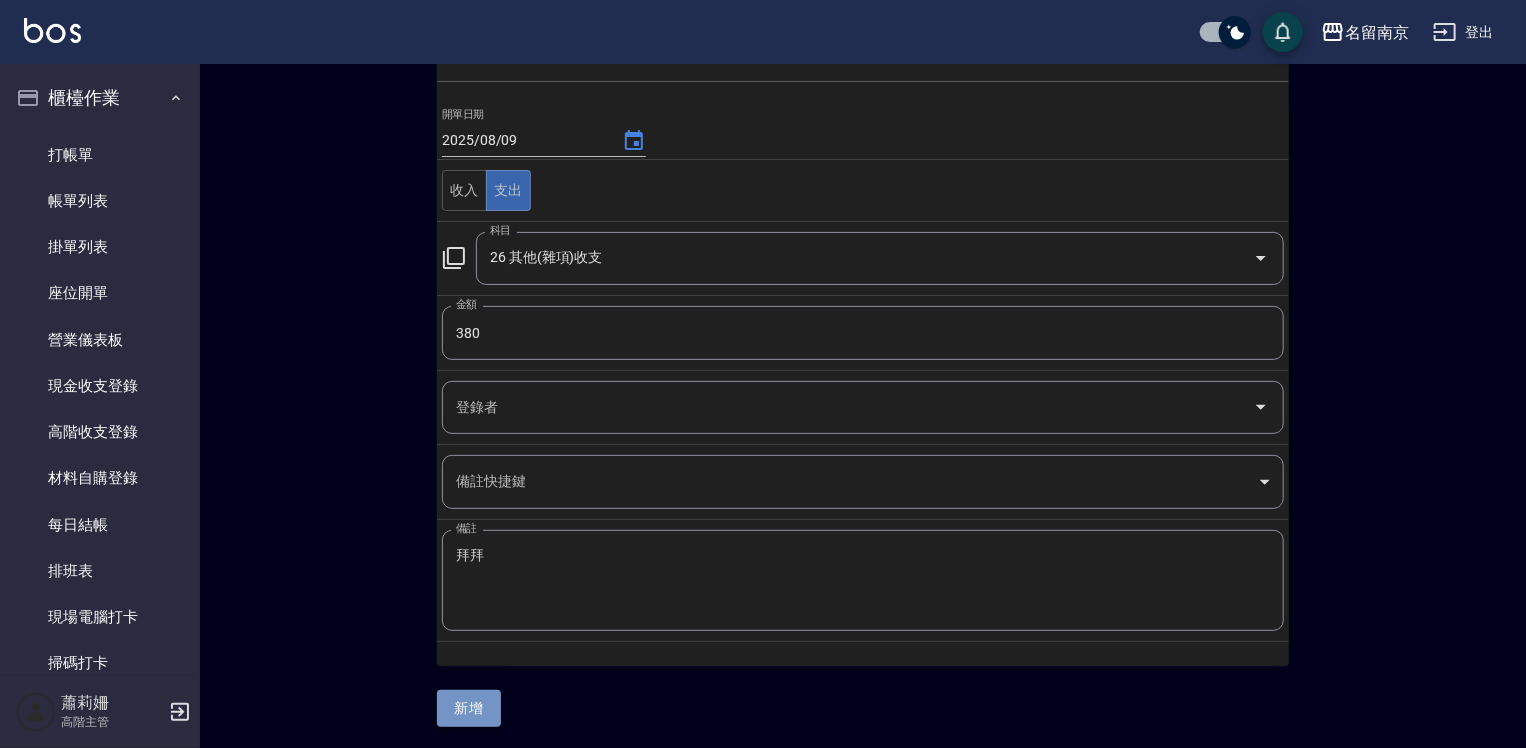 click on "新增" at bounding box center (469, 708) 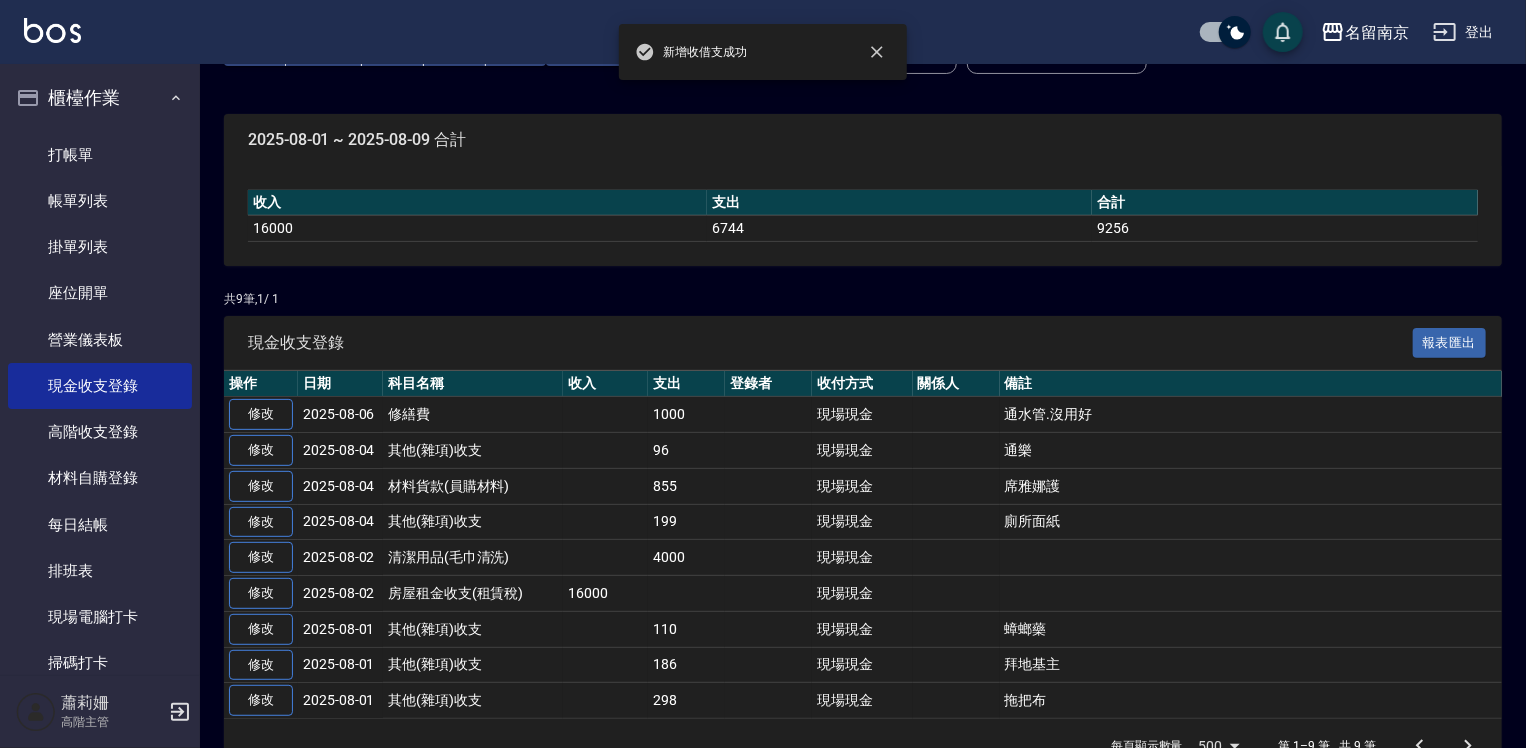 scroll, scrollTop: 0, scrollLeft: 0, axis: both 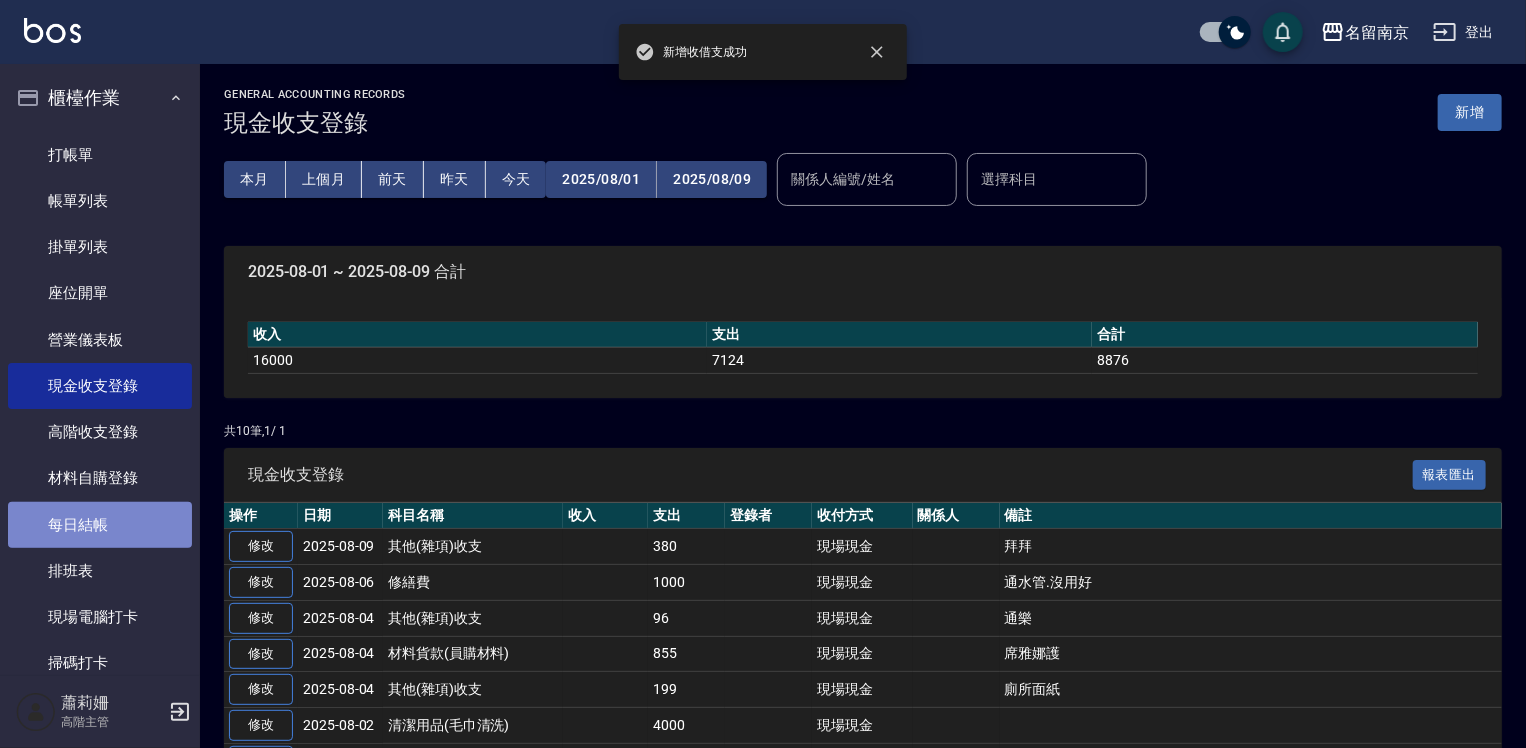 click on "每日結帳" at bounding box center (100, 525) 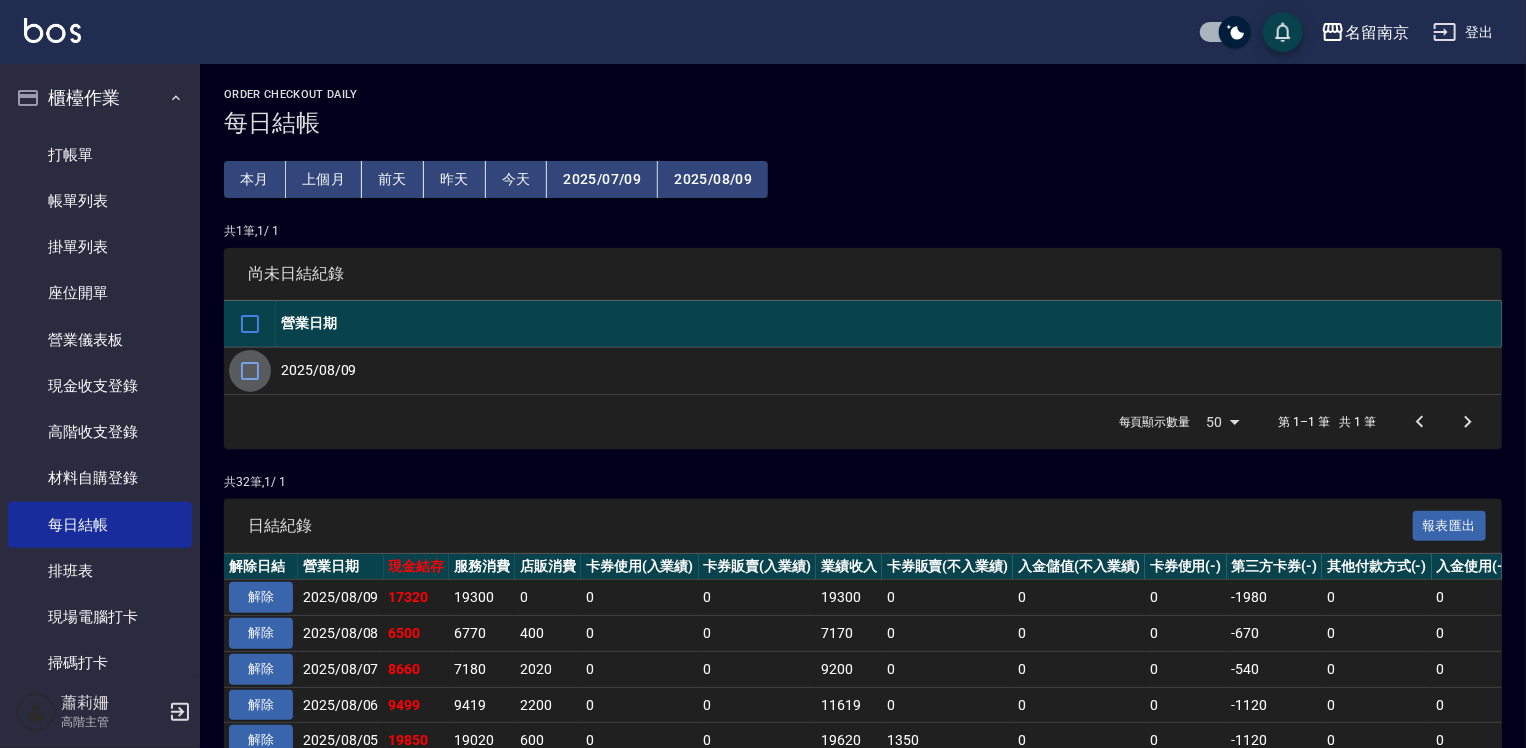 click at bounding box center (250, 371) 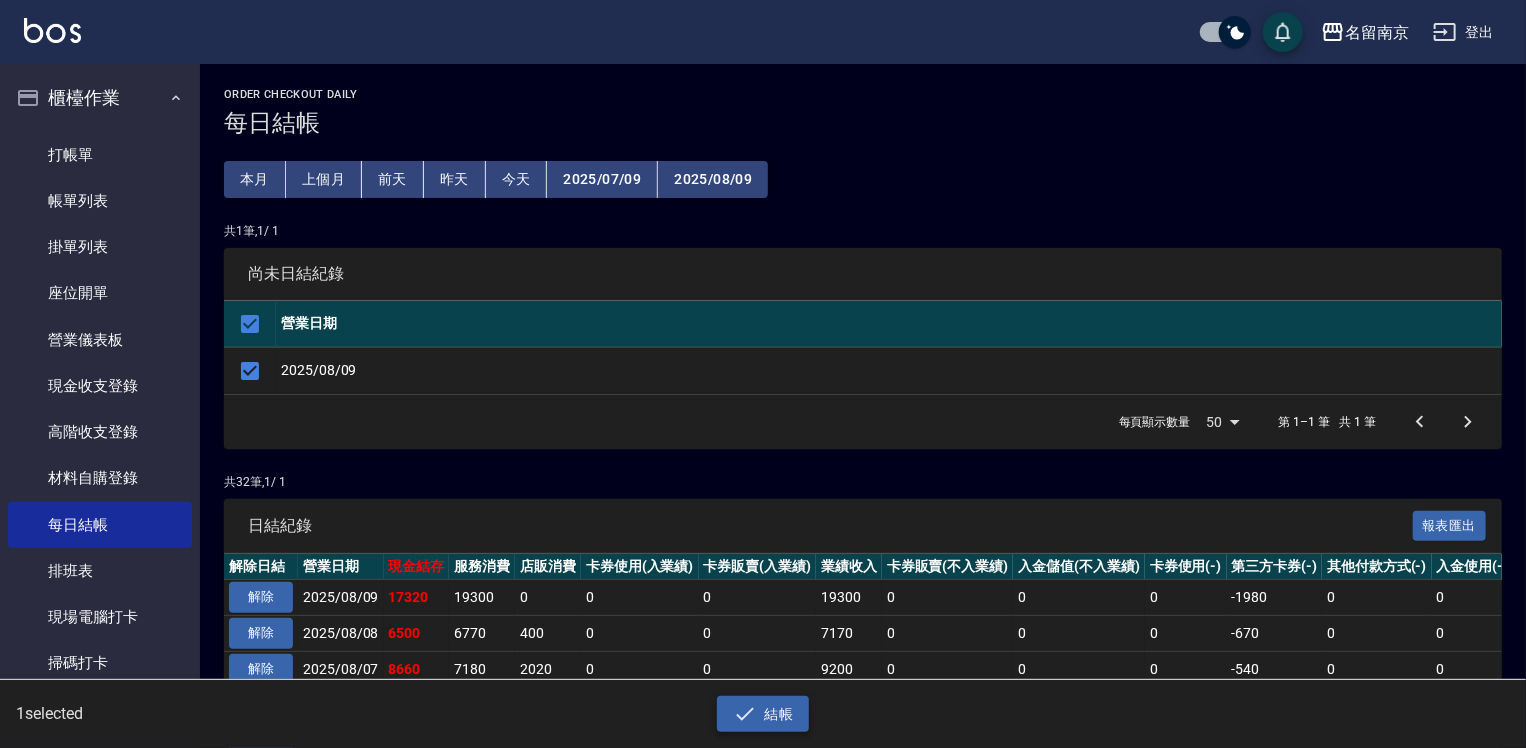 click on "結帳" at bounding box center [763, 714] 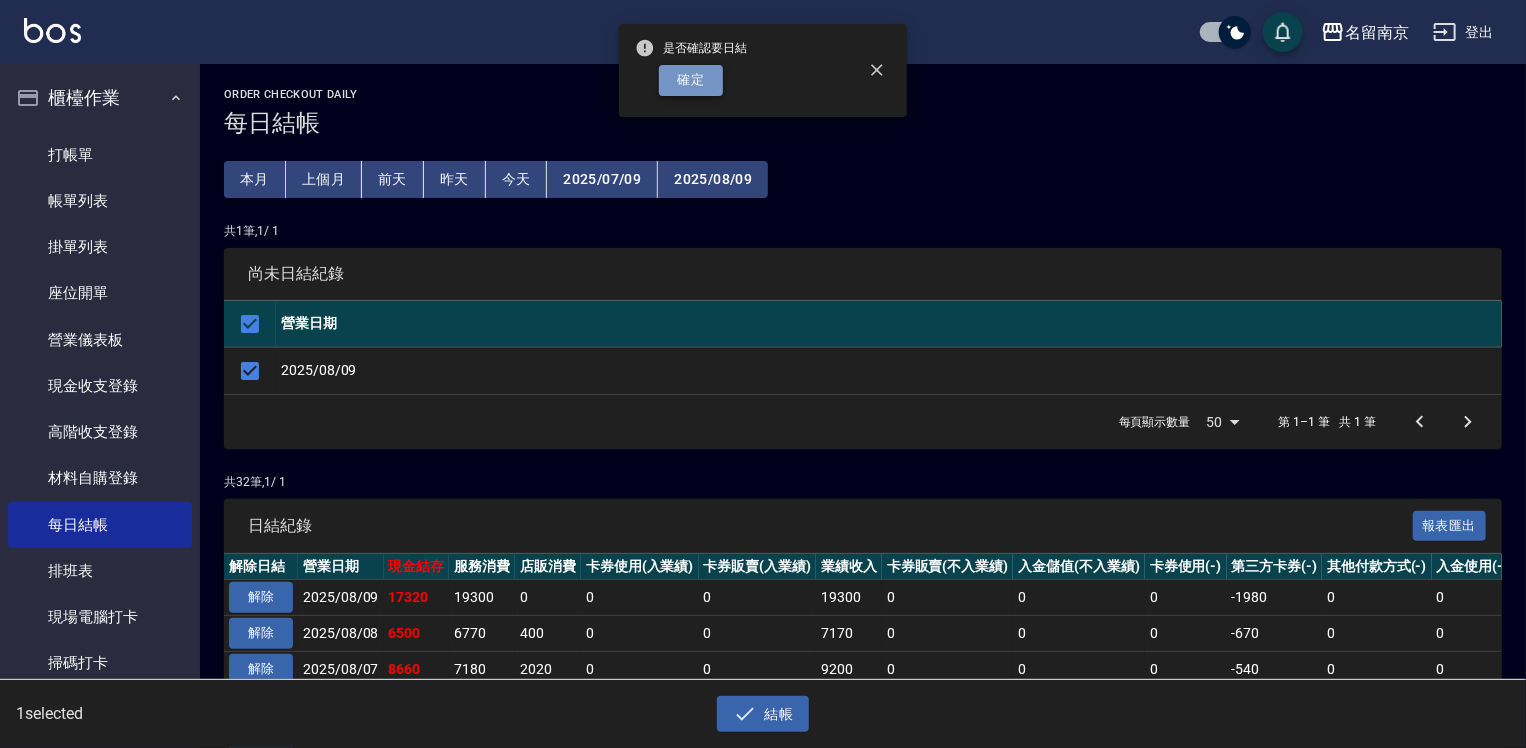 click on "確定" at bounding box center [691, 80] 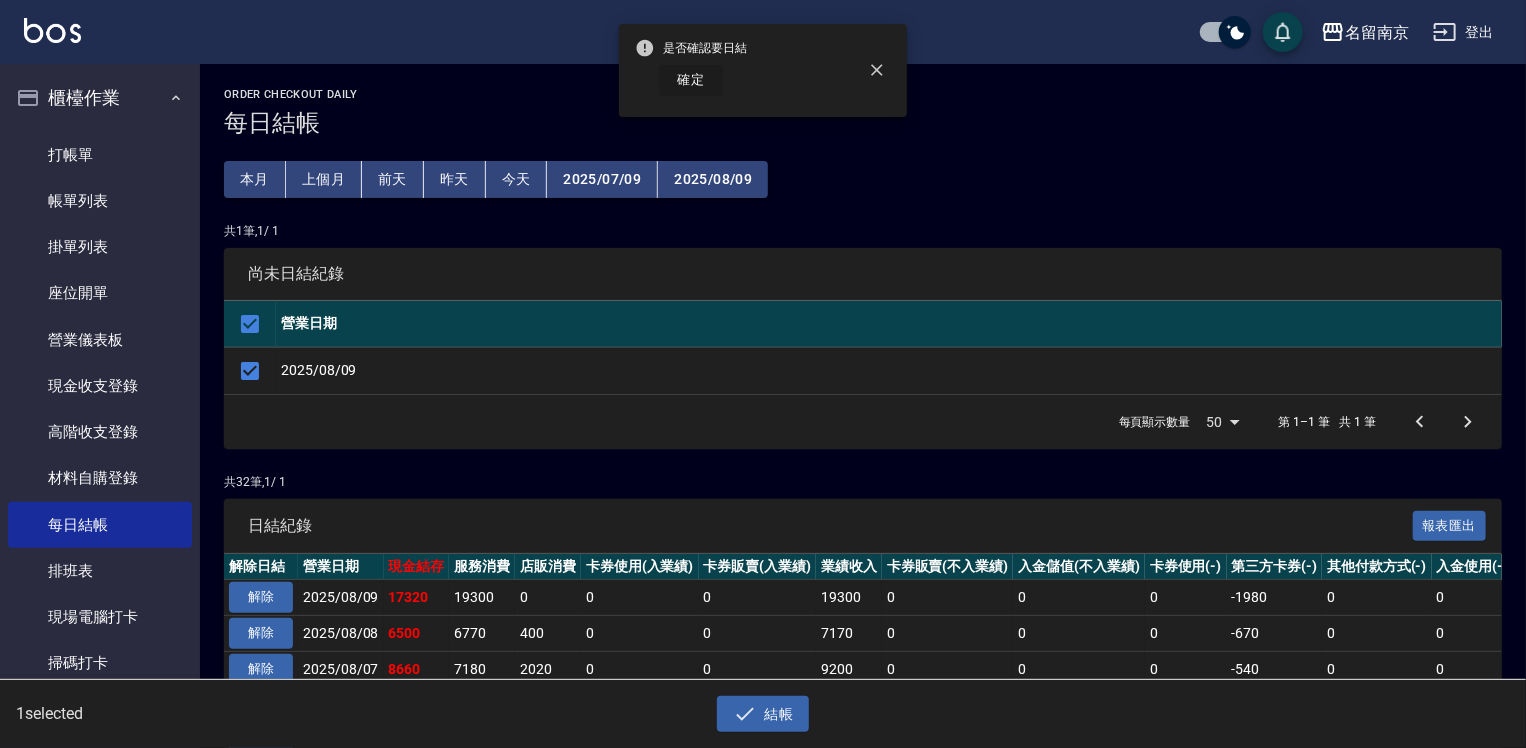 checkbox on "false" 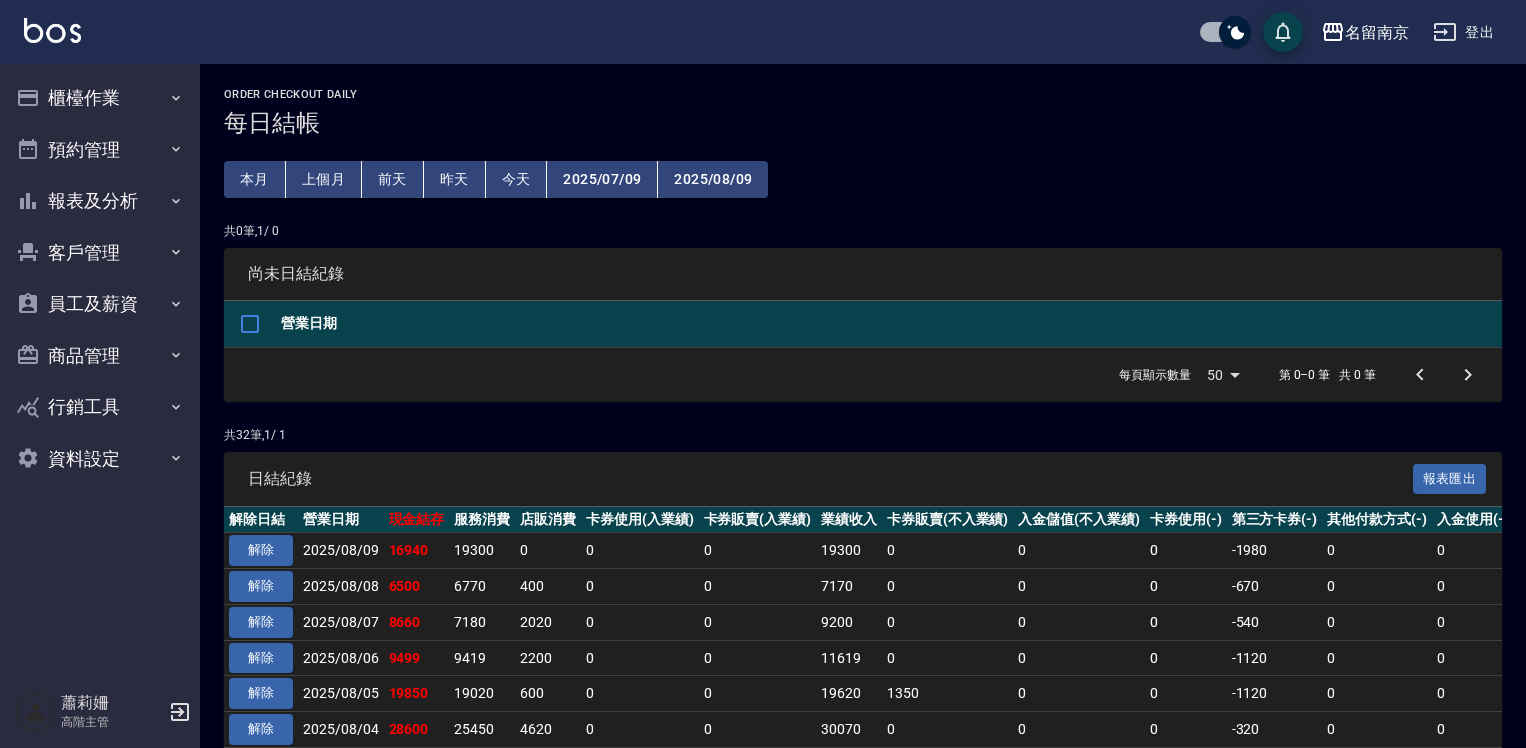 scroll, scrollTop: 0, scrollLeft: 0, axis: both 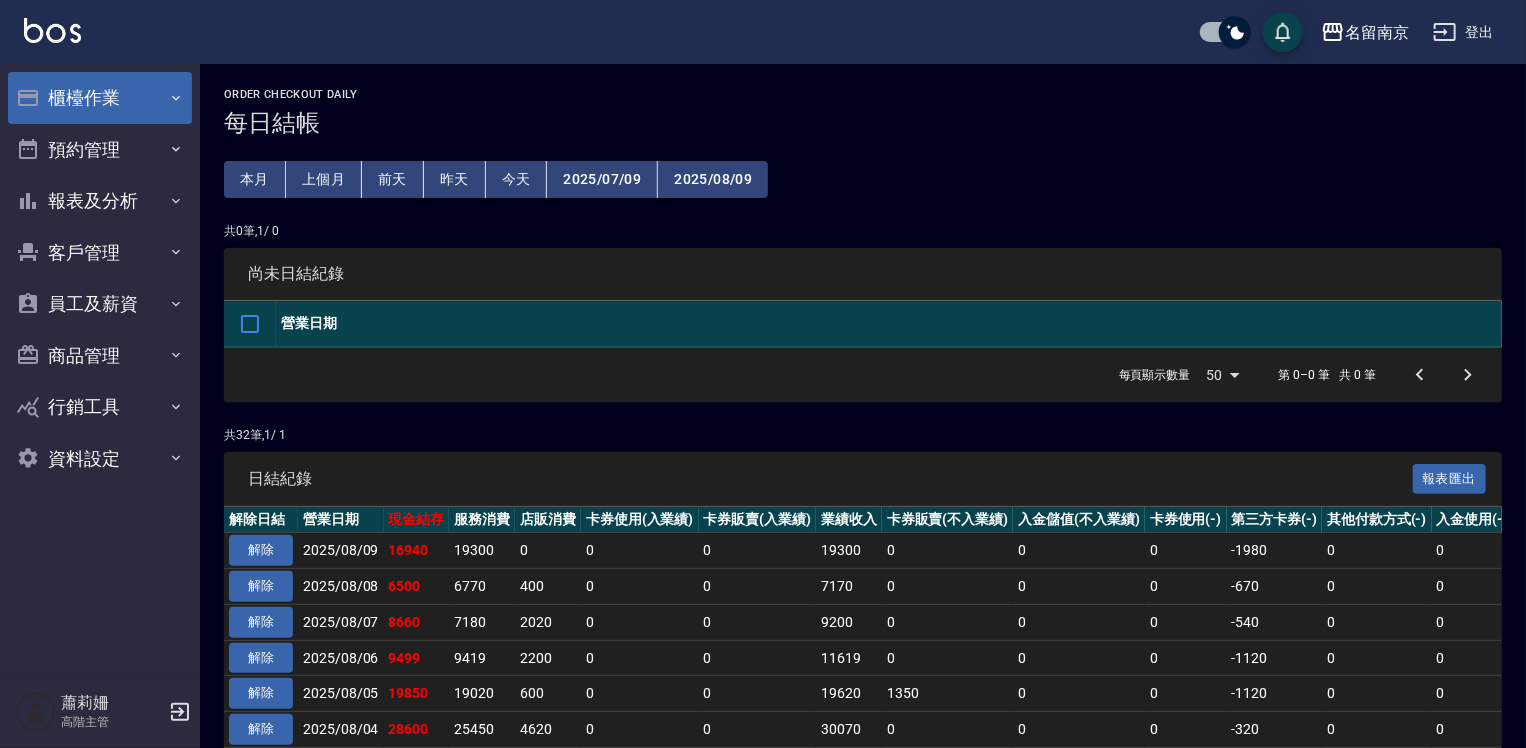 click on "櫃檯作業" at bounding box center [100, 98] 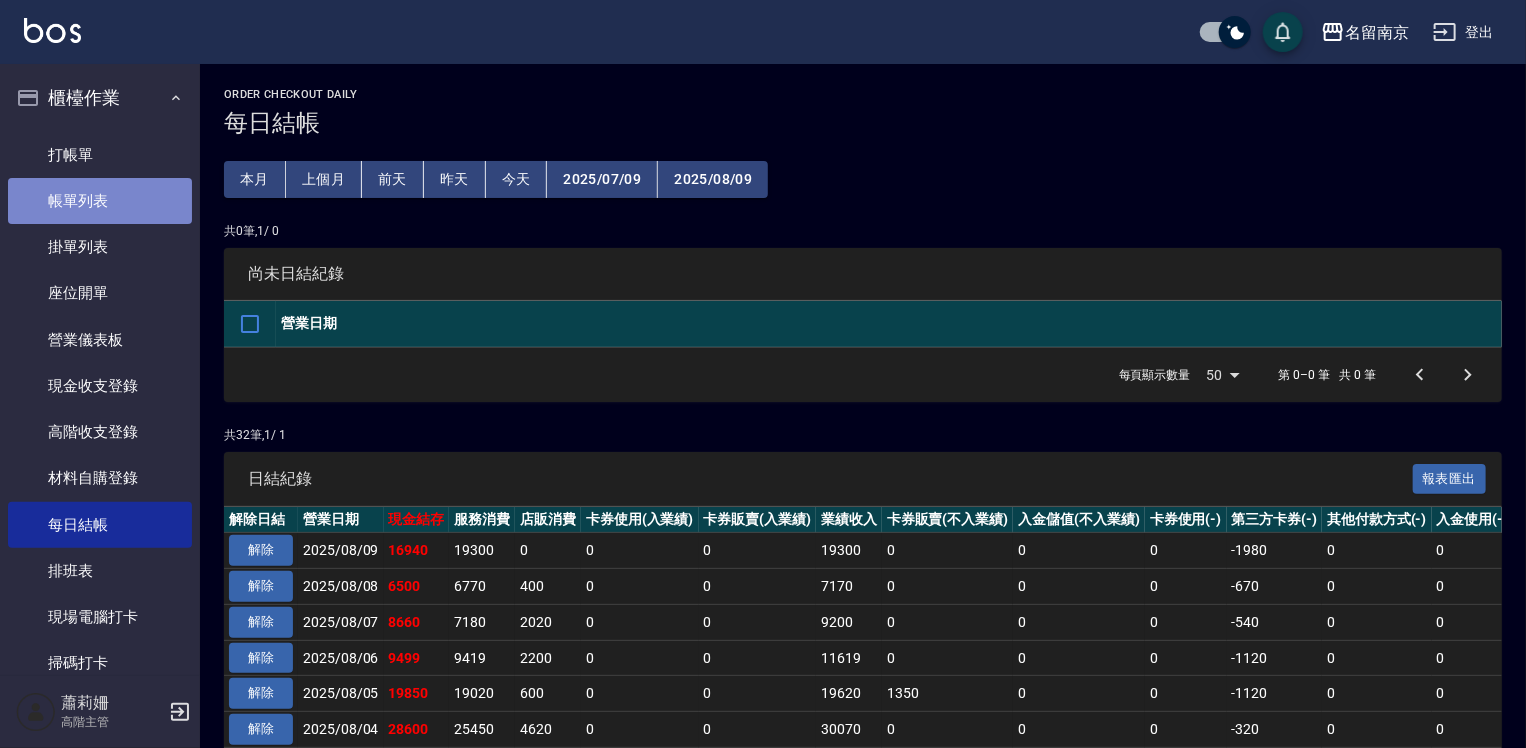click on "帳單列表" at bounding box center (100, 201) 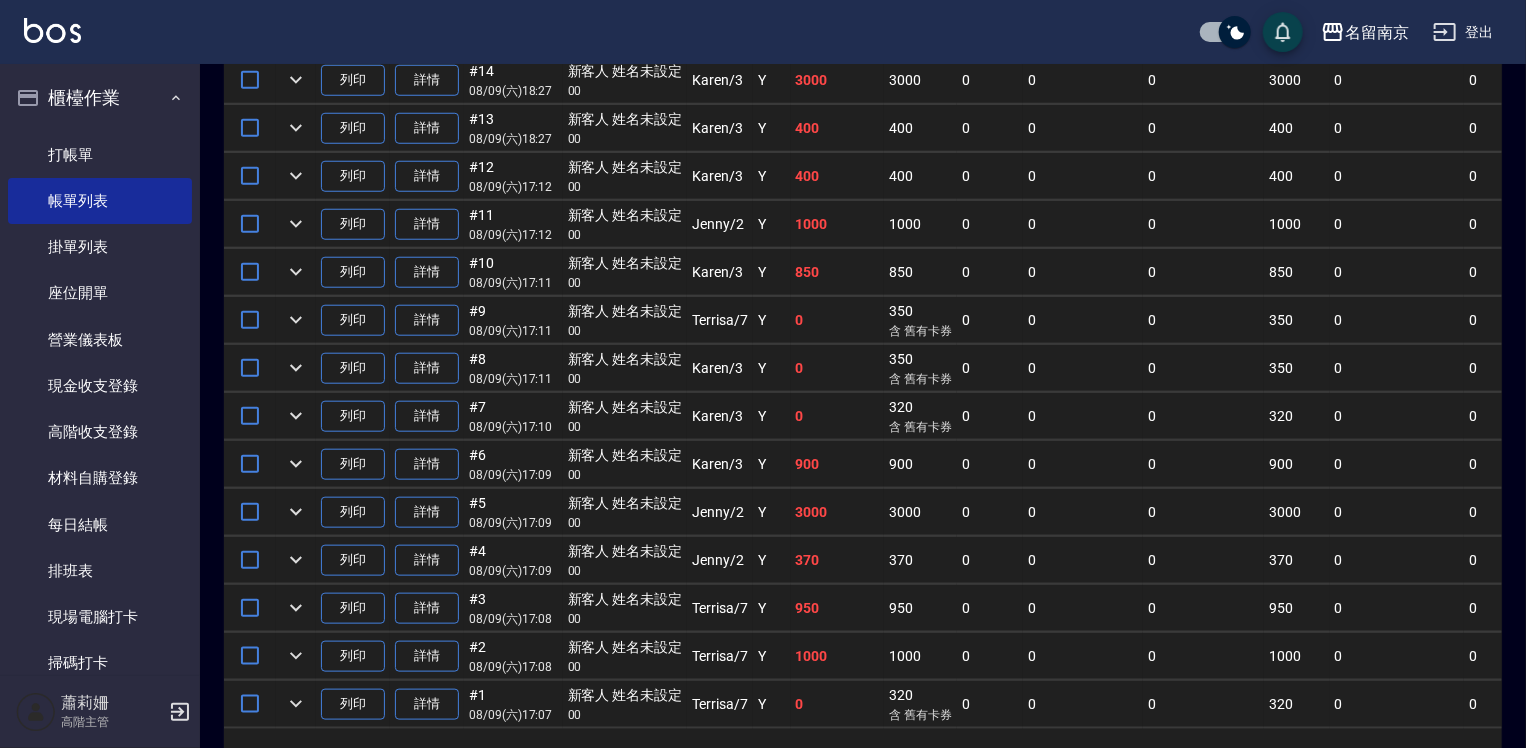 scroll, scrollTop: 867, scrollLeft: 0, axis: vertical 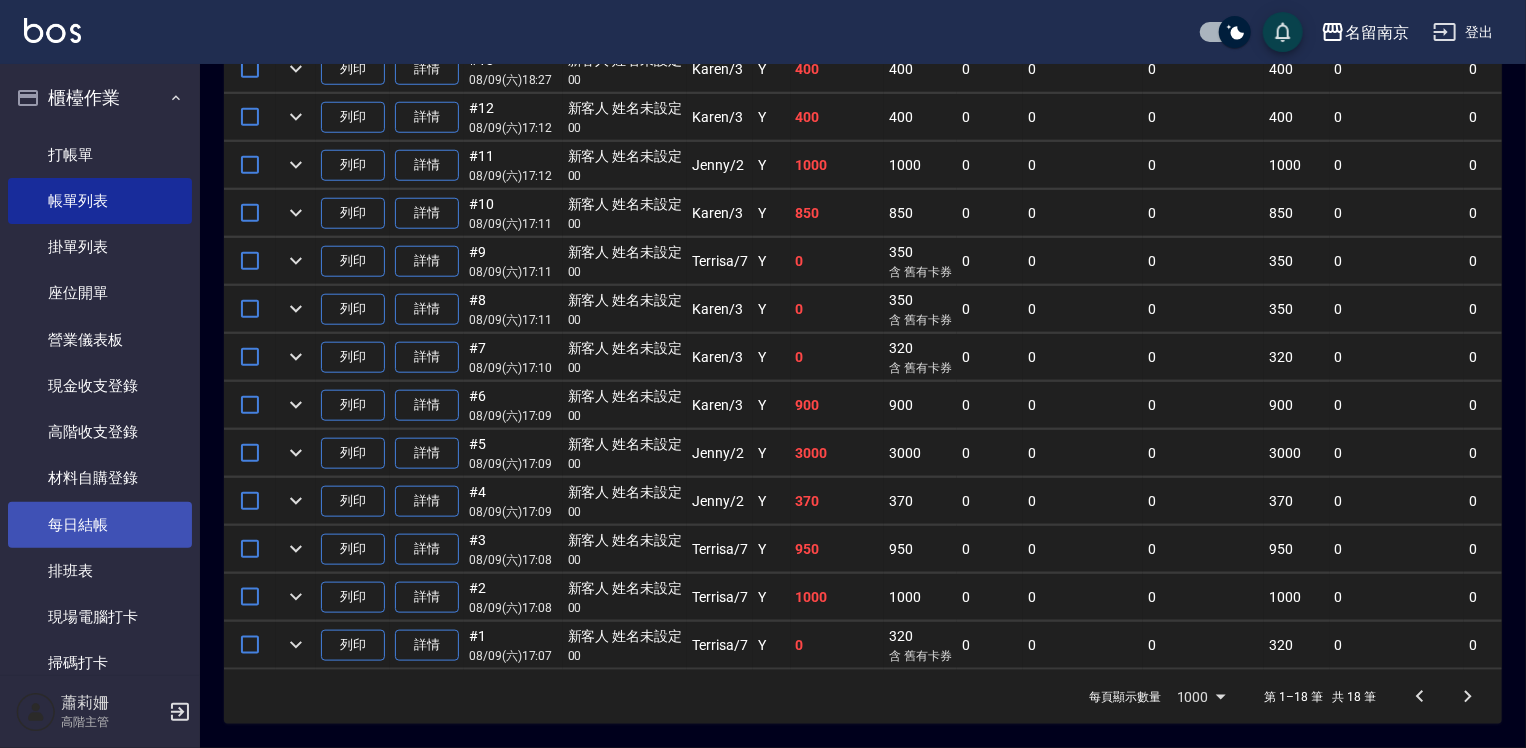 click on "每日結帳" at bounding box center (100, 525) 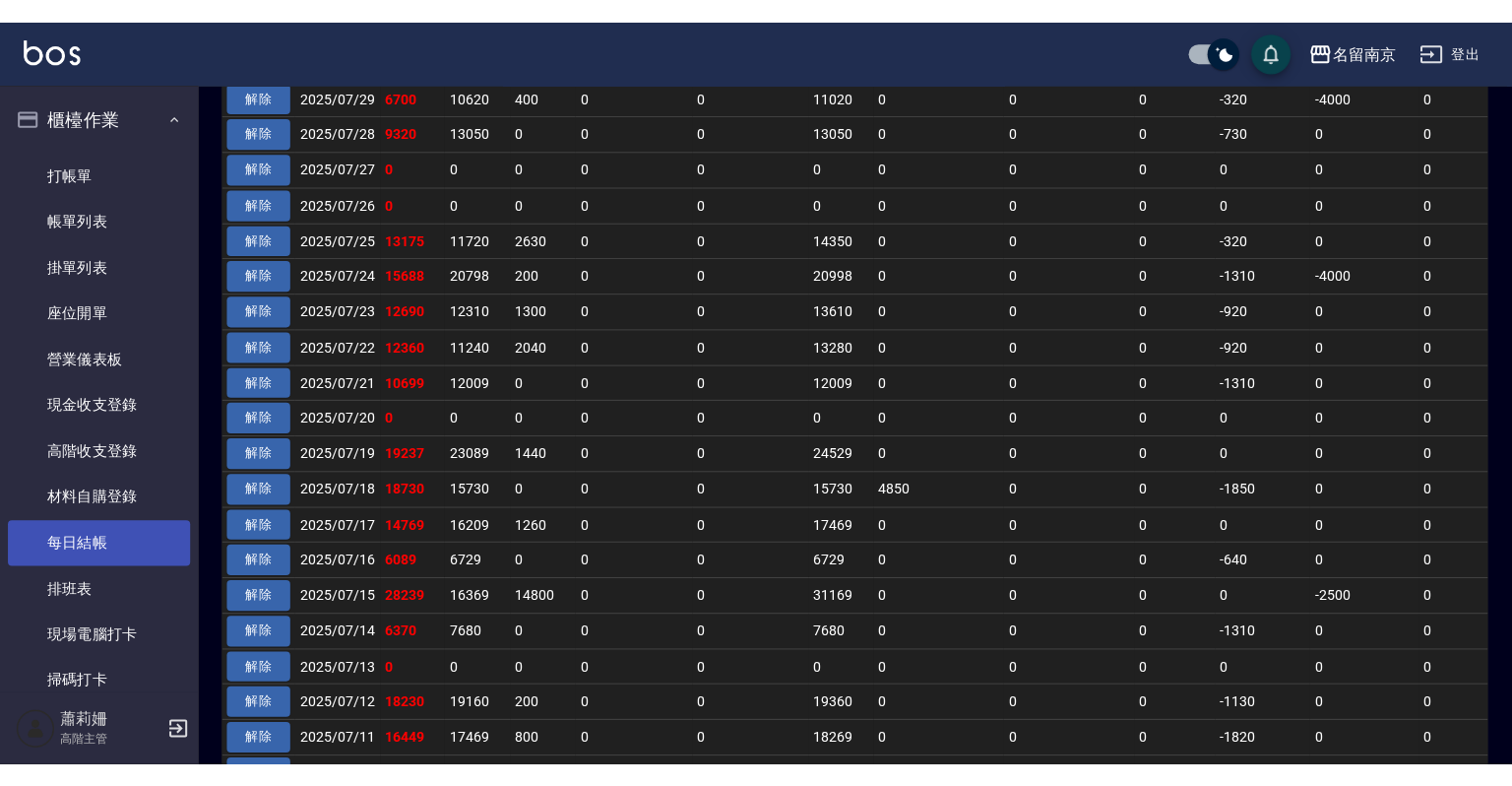 scroll, scrollTop: 0, scrollLeft: 0, axis: both 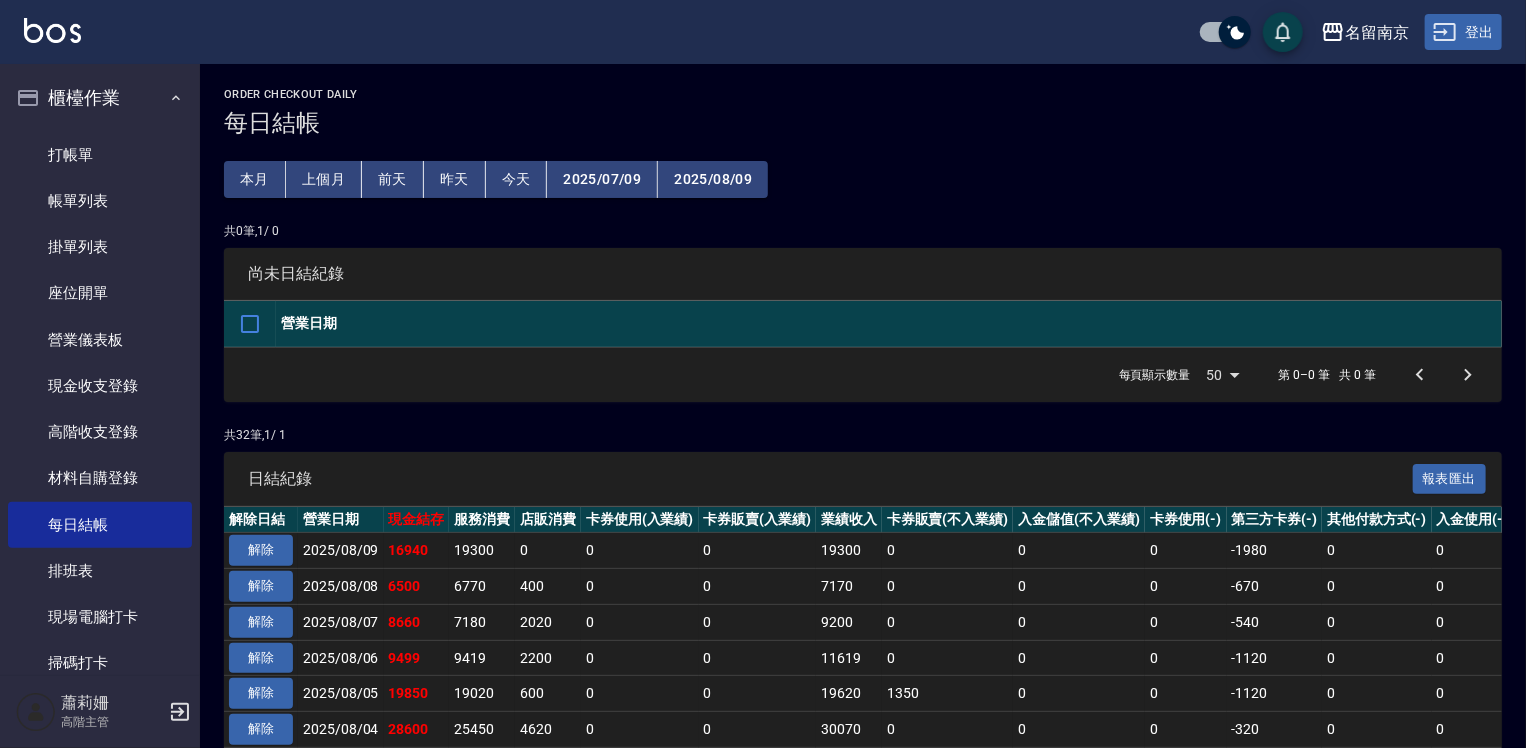 click on "登出" at bounding box center (1463, 32) 